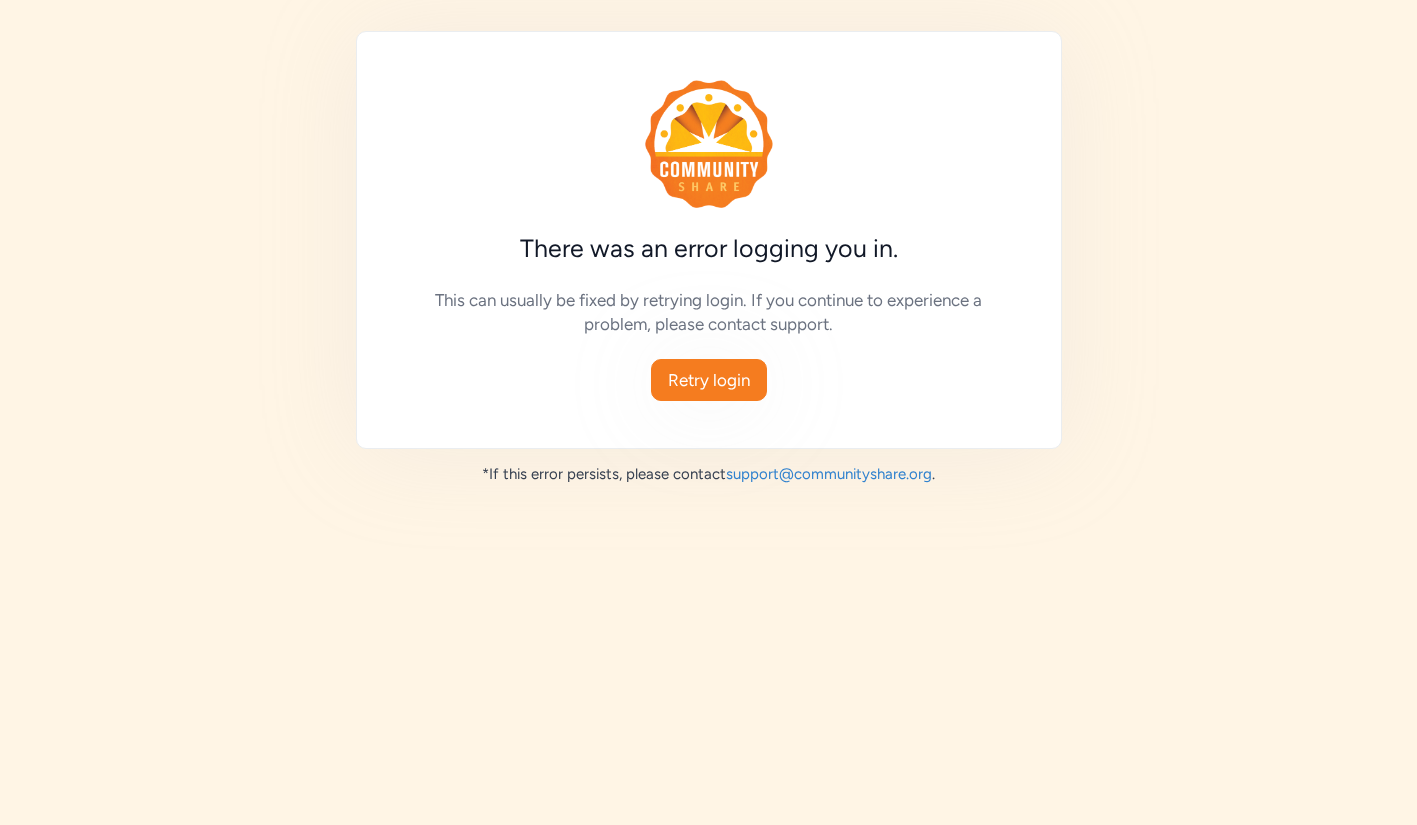 scroll, scrollTop: 0, scrollLeft: 0, axis: both 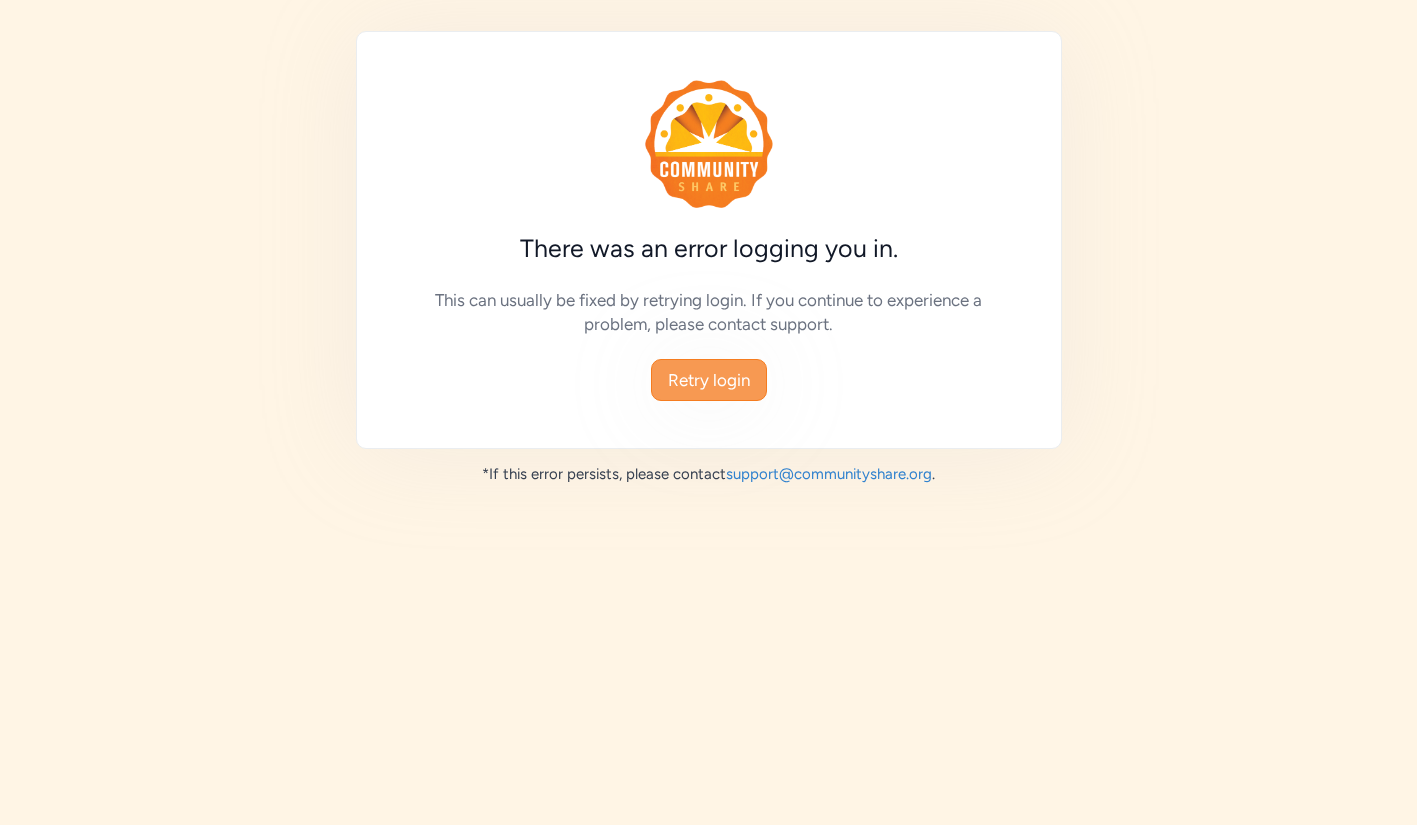 click on "Retry login" at bounding box center [709, 380] 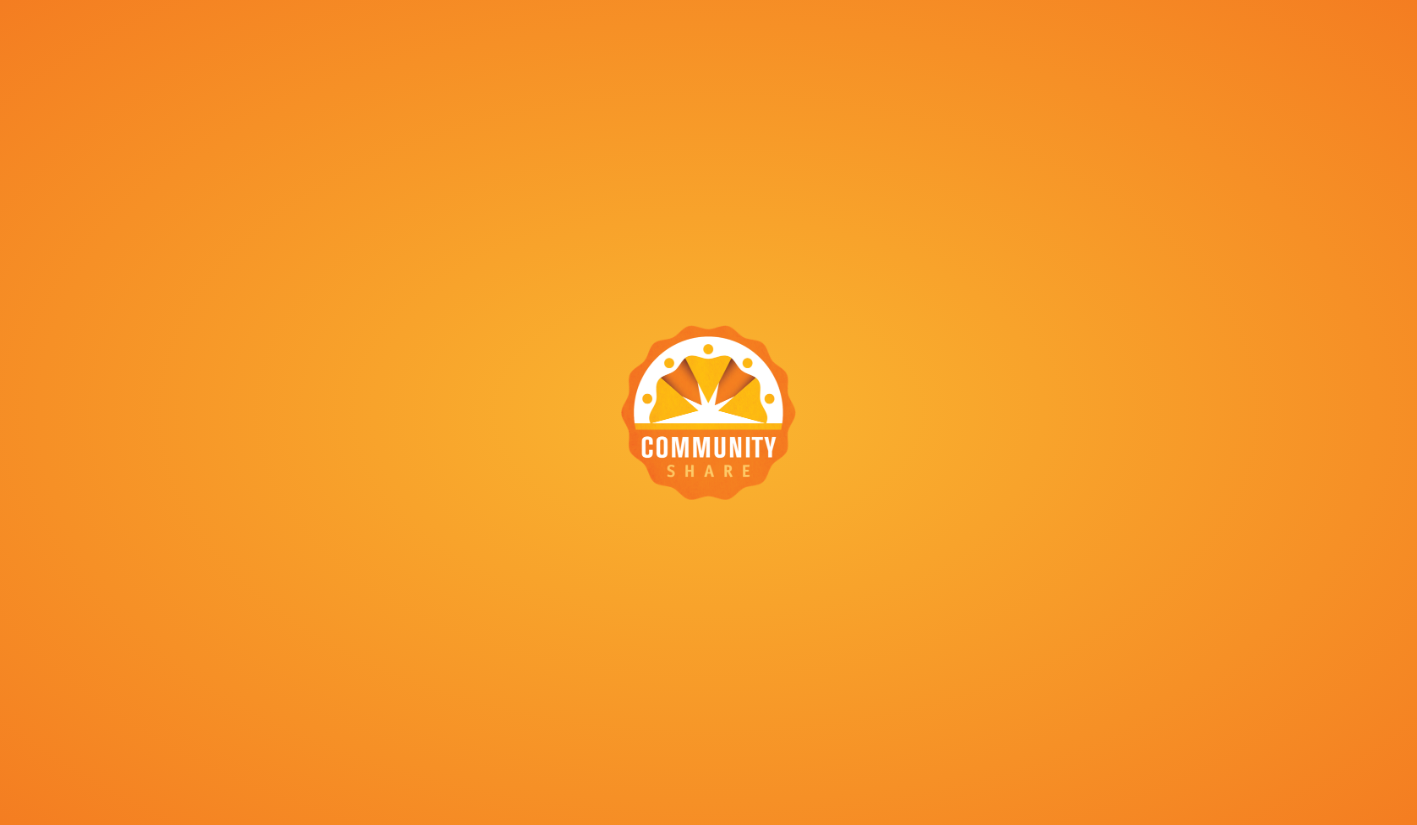 scroll, scrollTop: 0, scrollLeft: 0, axis: both 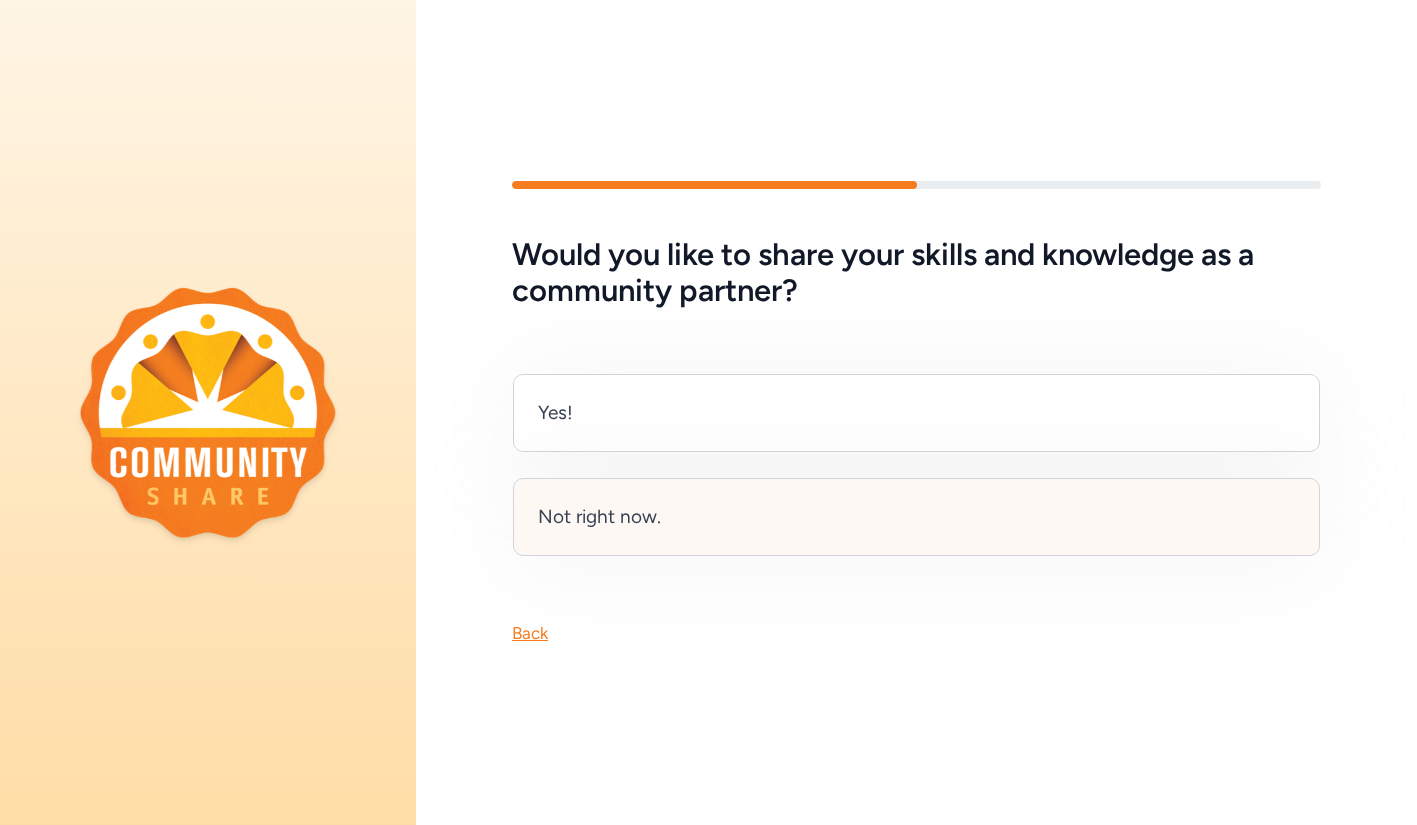 click on "Not right now." at bounding box center (599, 517) 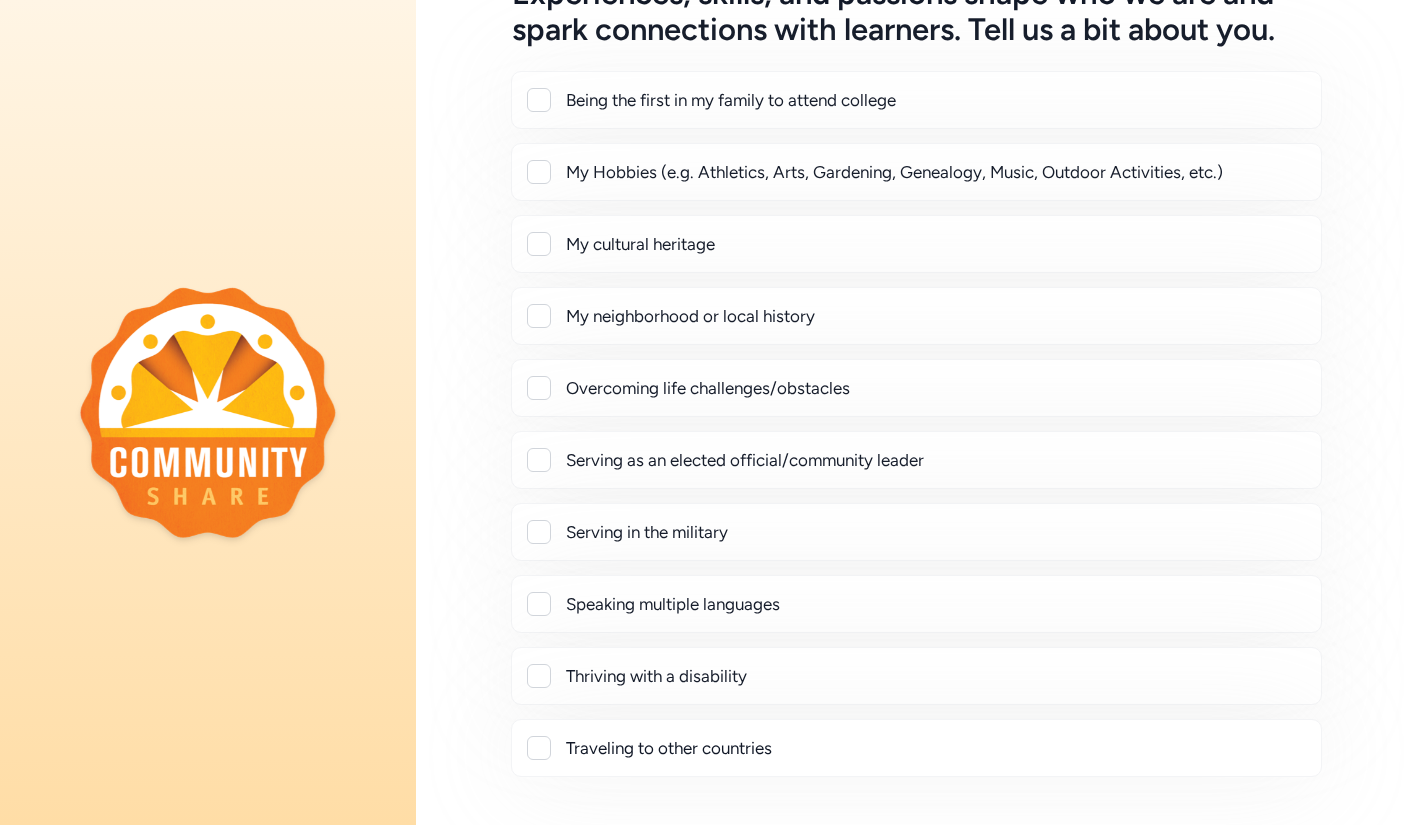 scroll, scrollTop: 149, scrollLeft: 0, axis: vertical 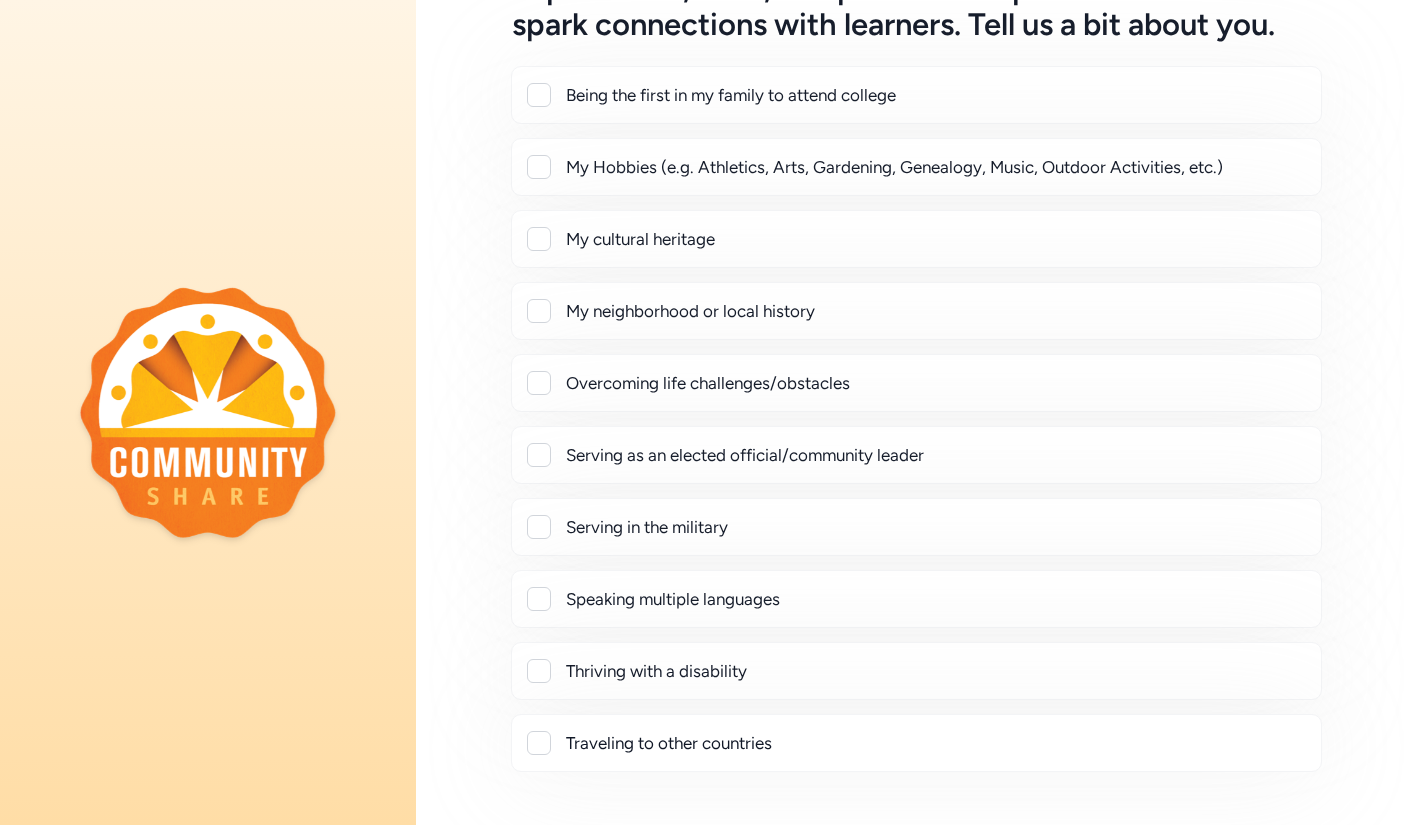 click at bounding box center [539, 167] 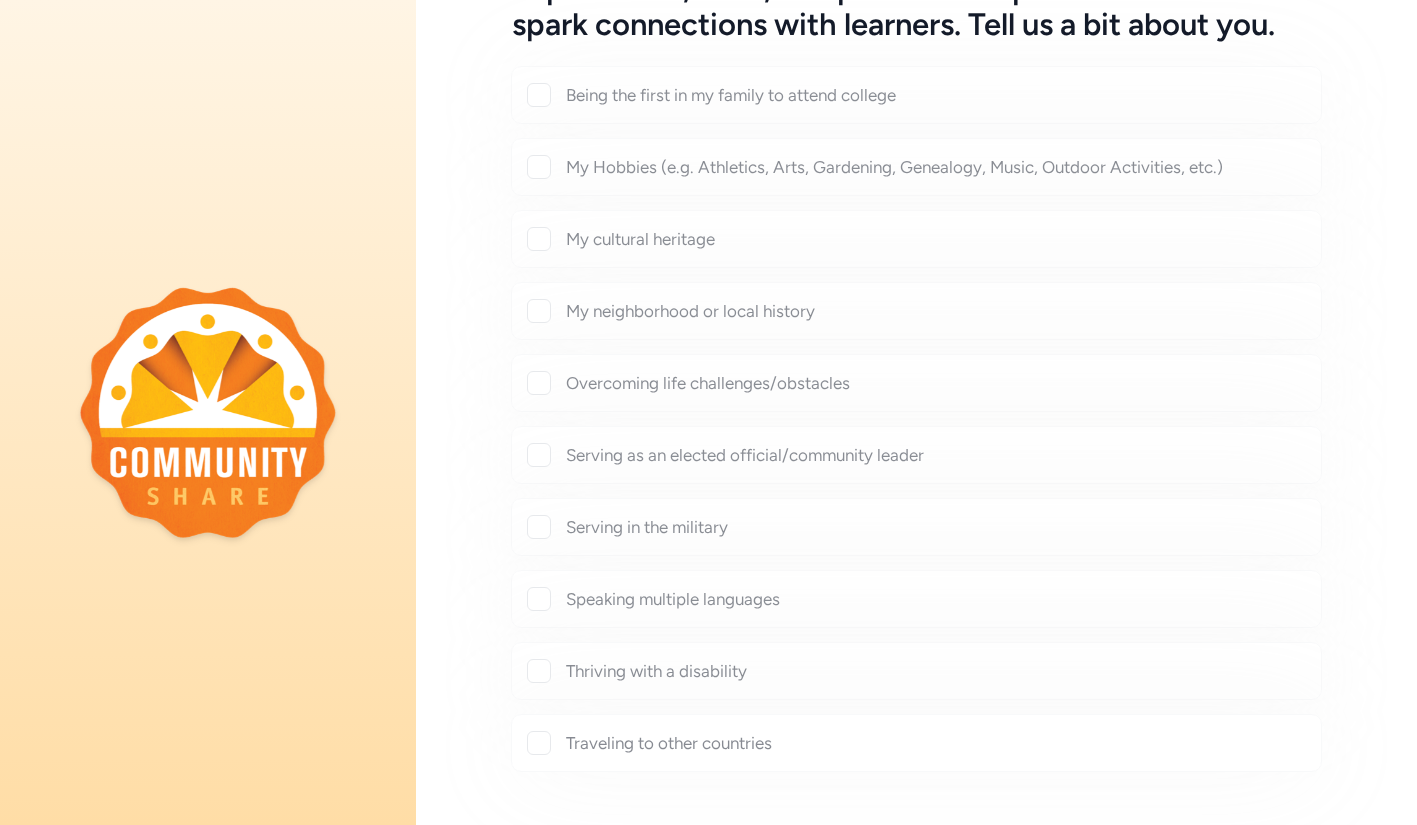 checkbox on "true" 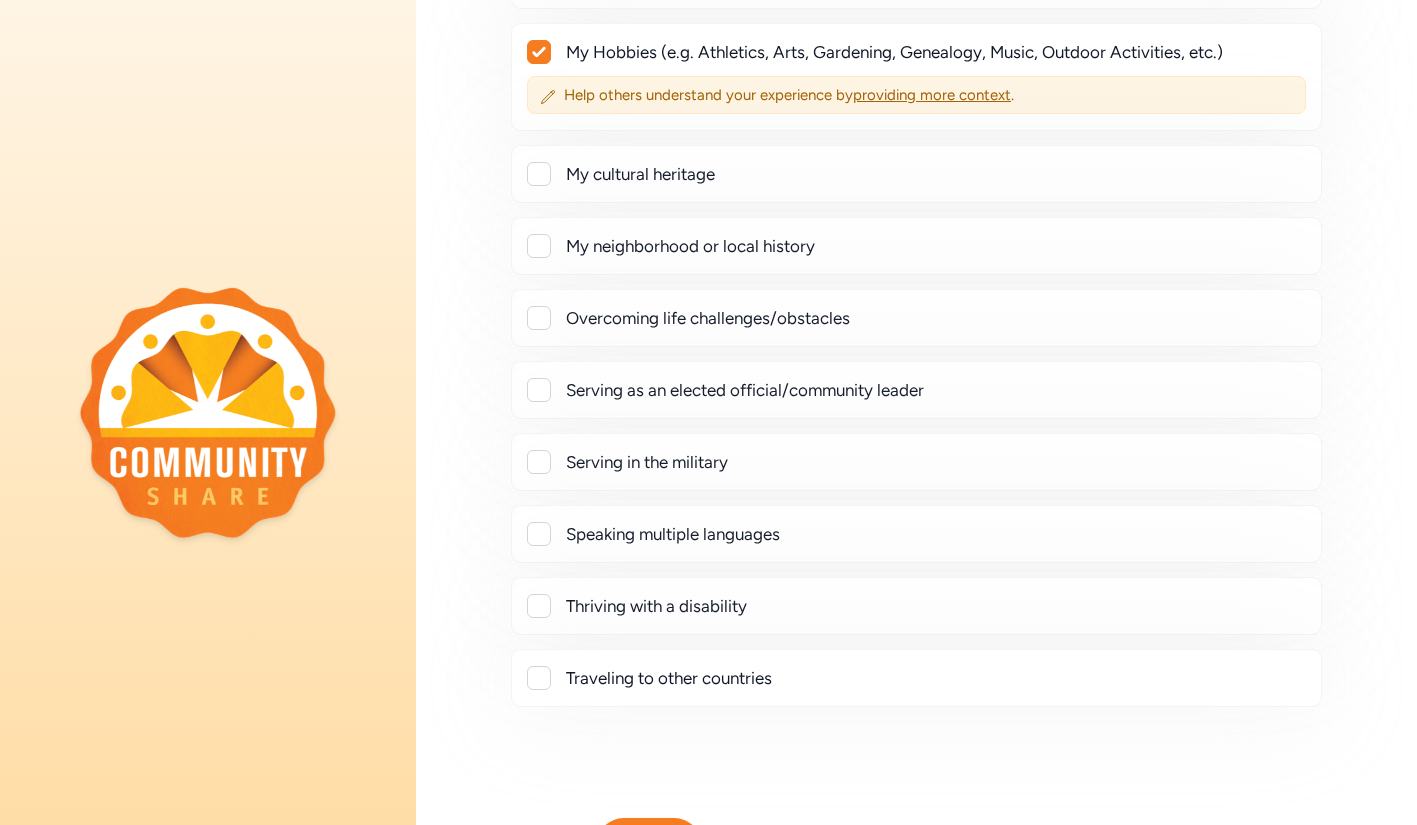 scroll, scrollTop: 284, scrollLeft: 0, axis: vertical 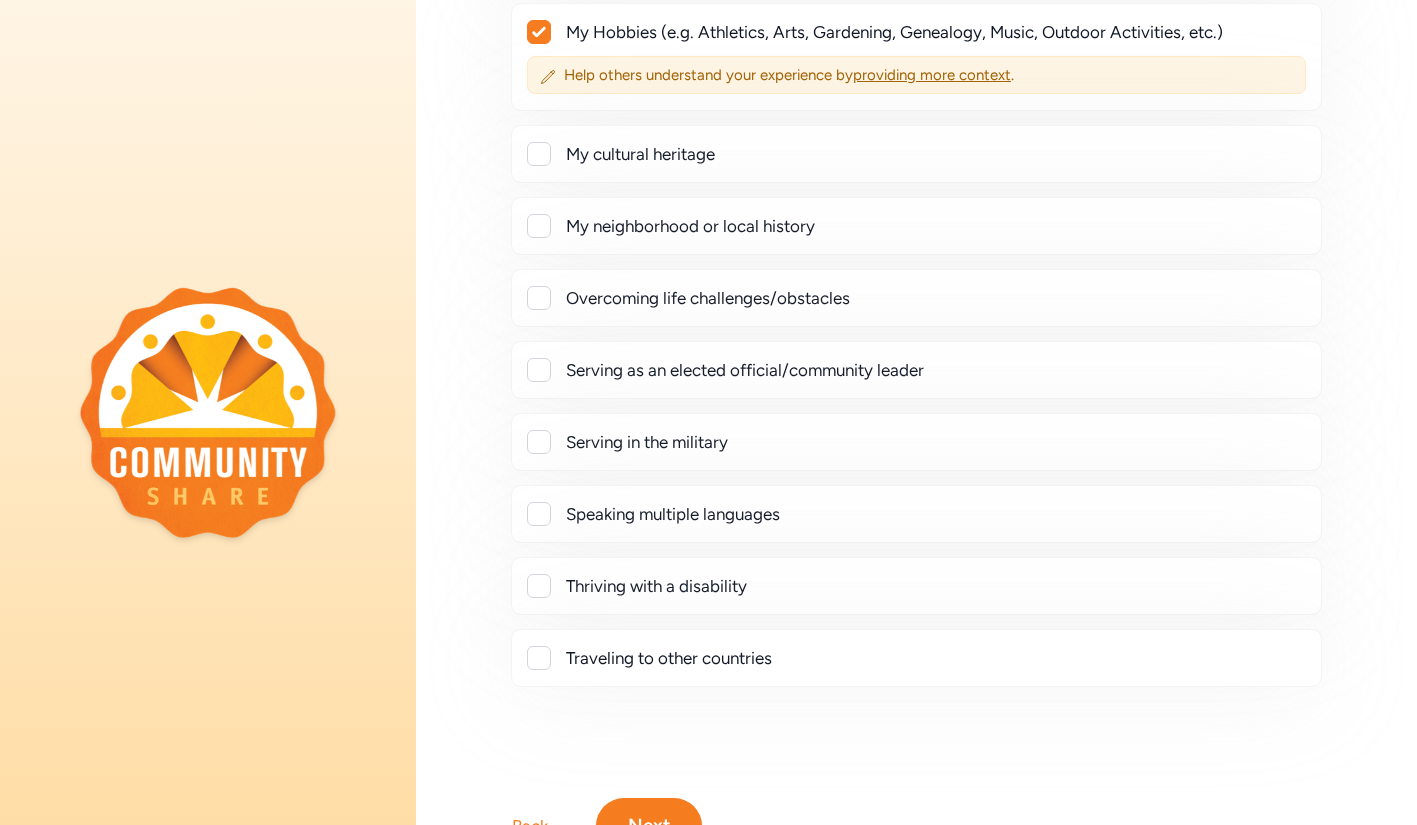 click at bounding box center [539, 658] 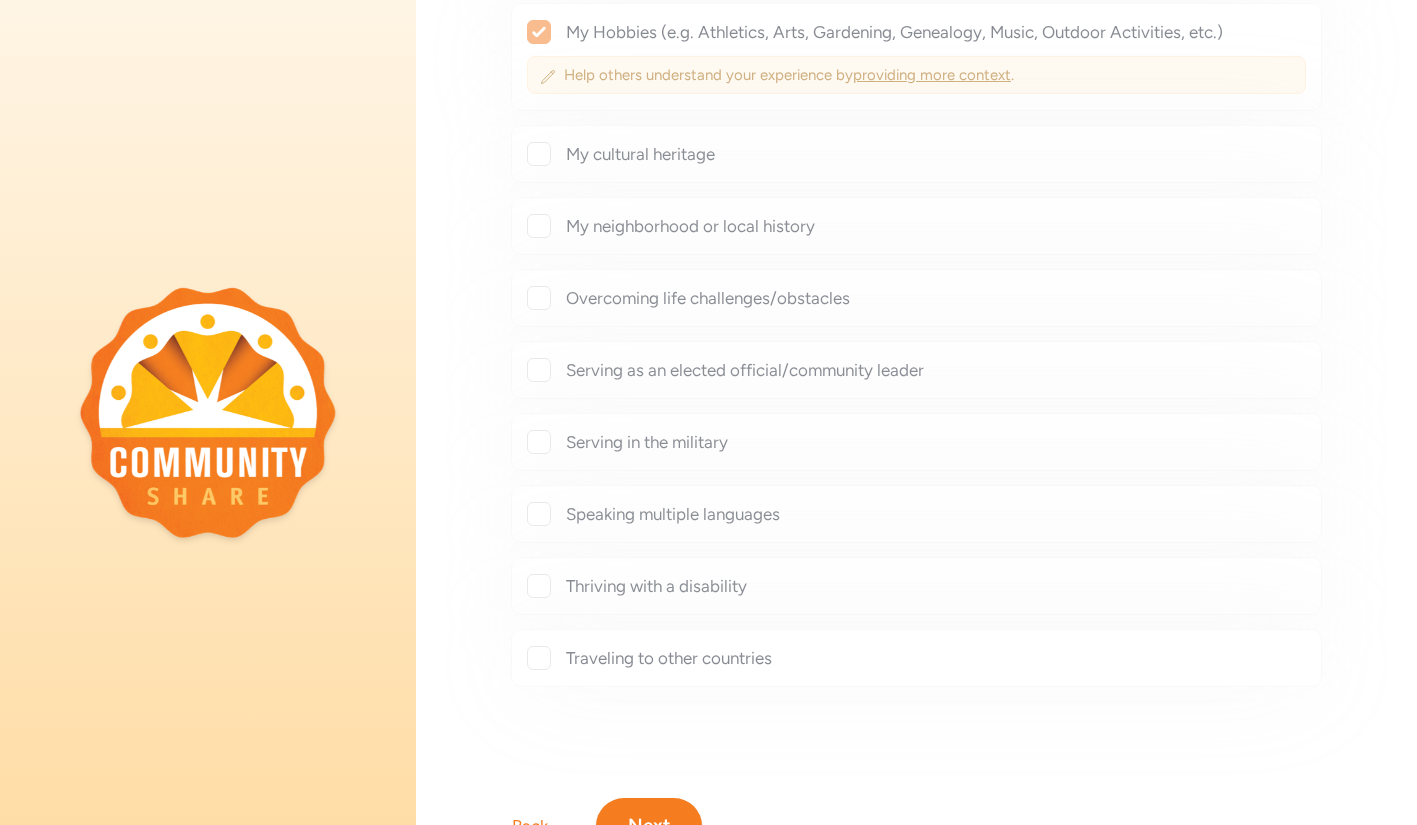 checkbox on "true" 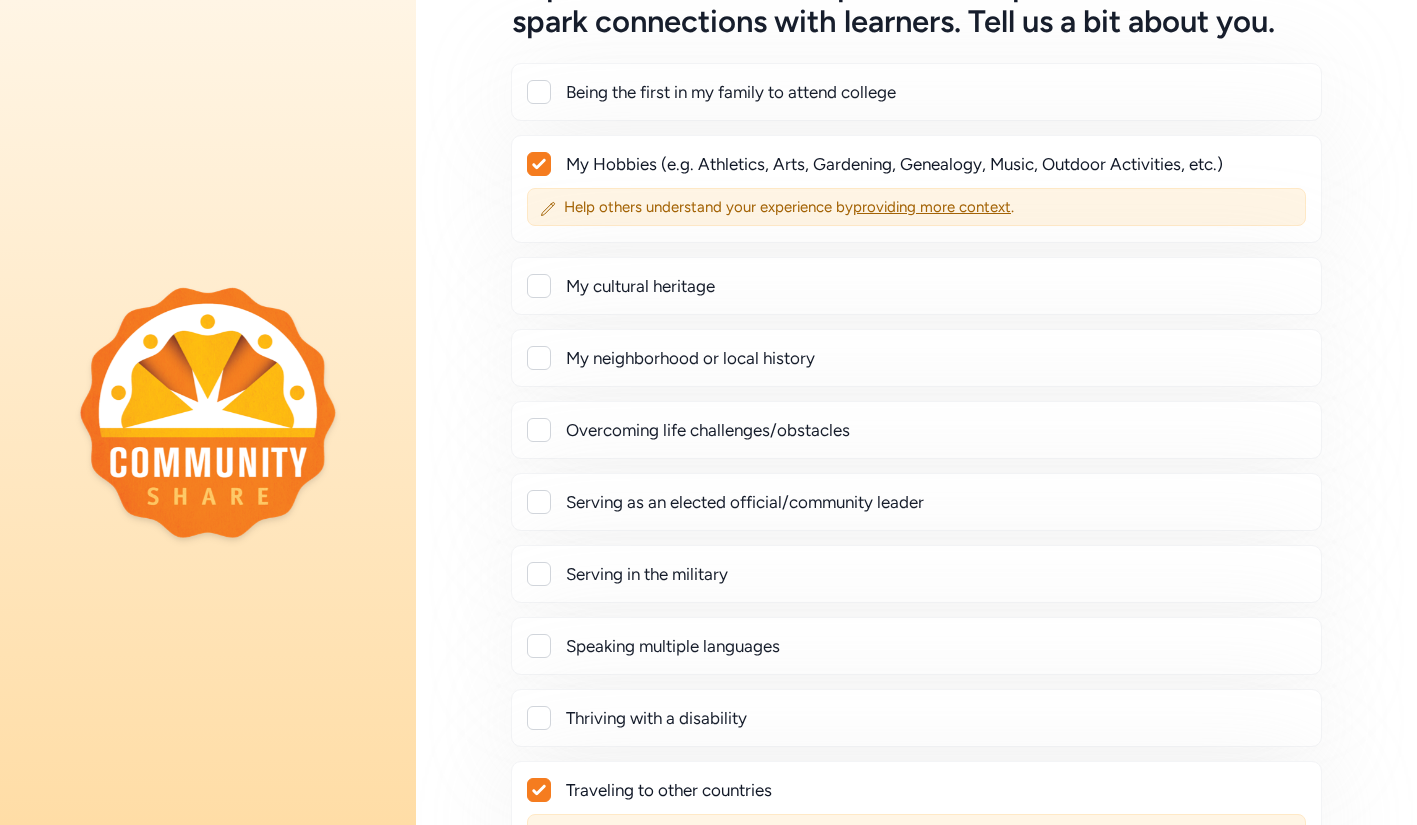 scroll, scrollTop: 427, scrollLeft: 0, axis: vertical 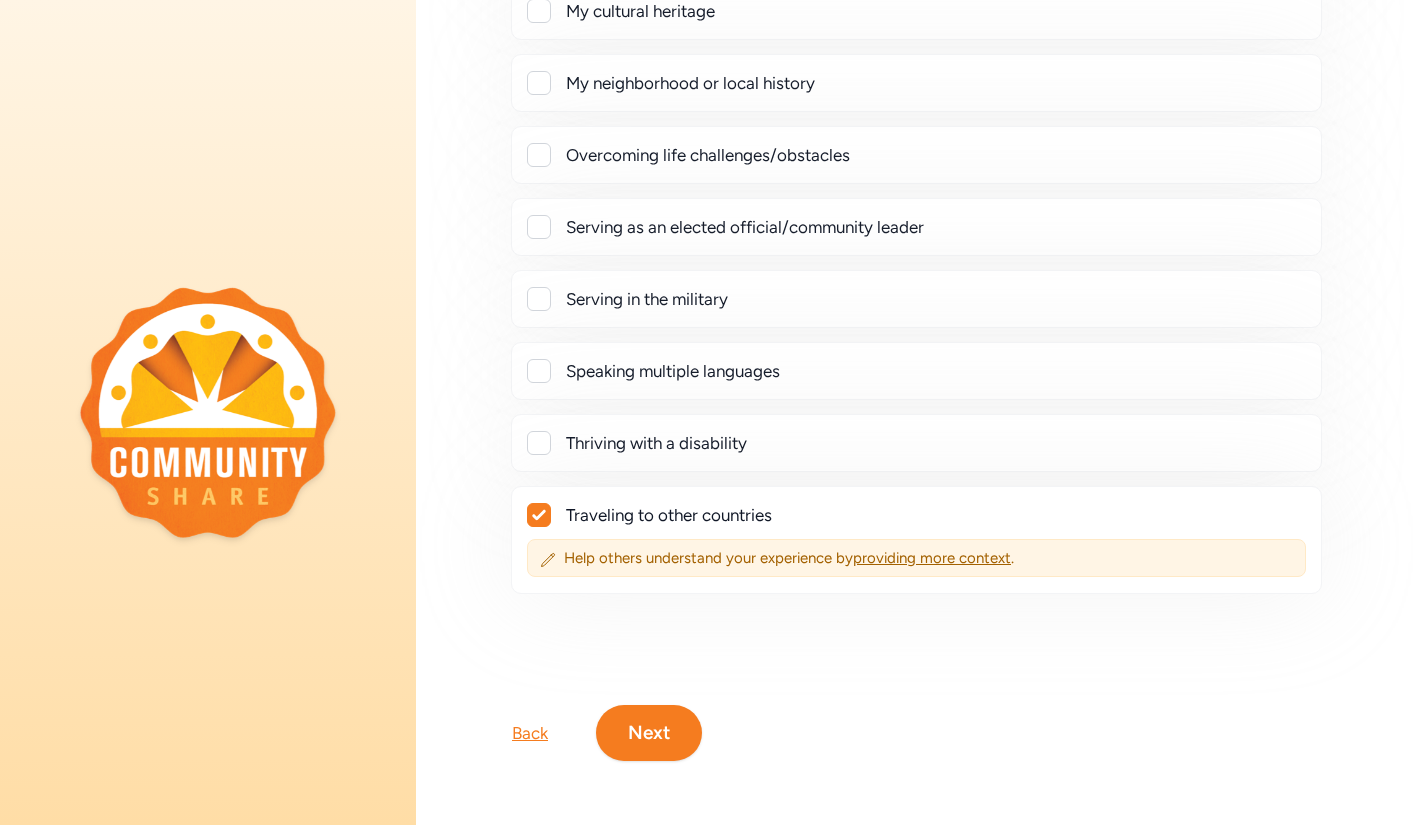 click on "Next" at bounding box center (649, 733) 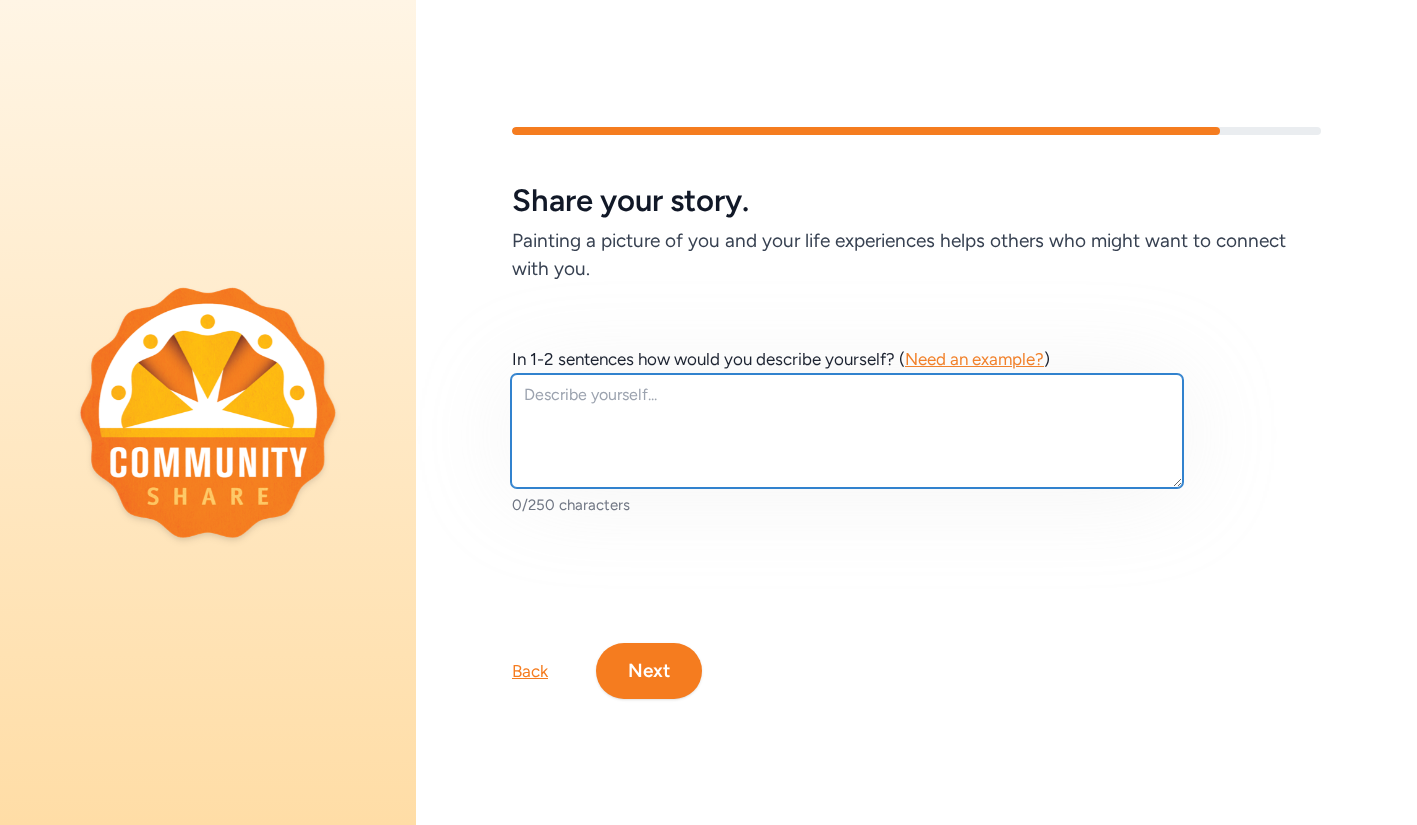 click at bounding box center (847, 431) 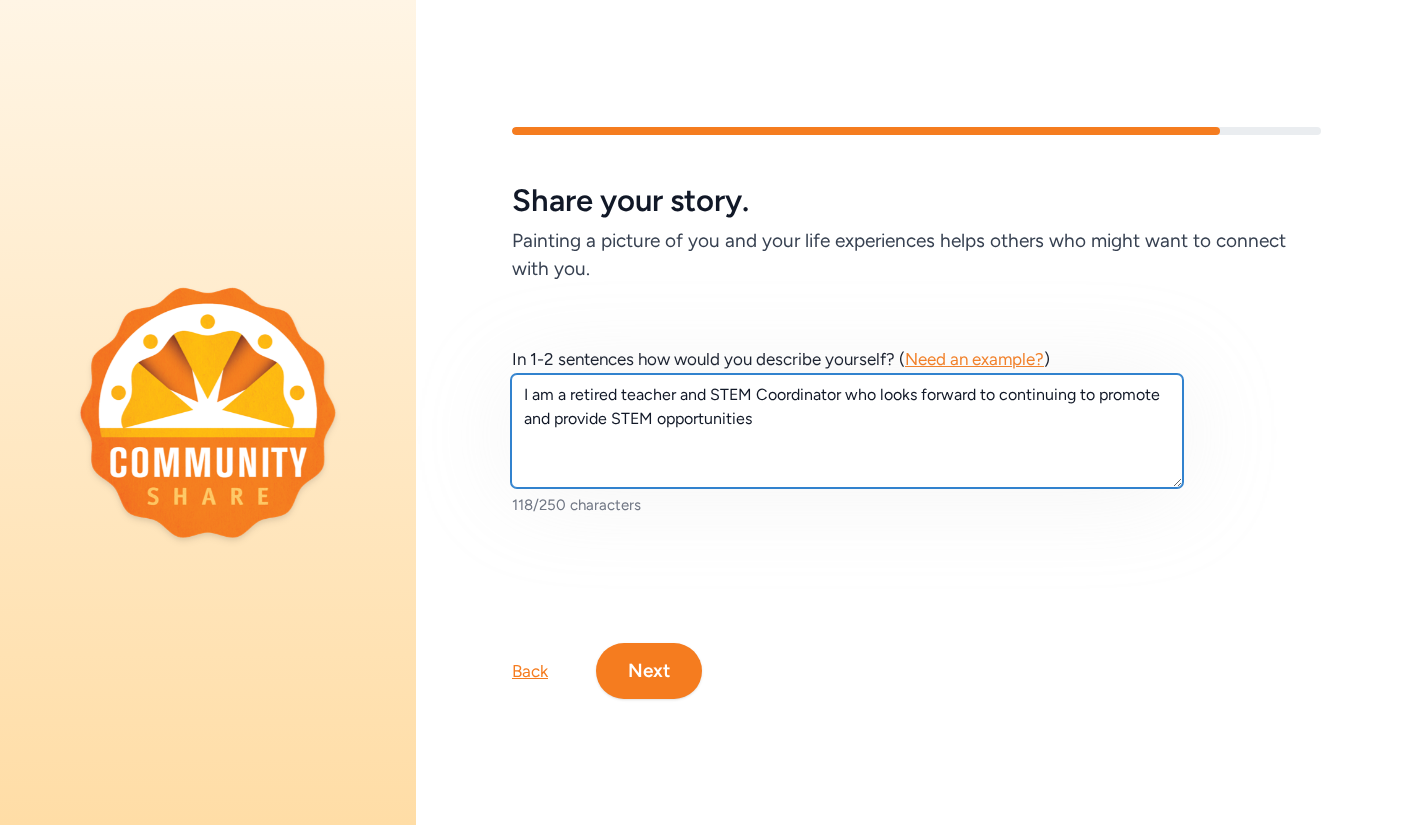 click on "I am a retired teacher and STEM Coordinator who looks forward to continuing to promote and provide STEM opportunities" at bounding box center (847, 431) 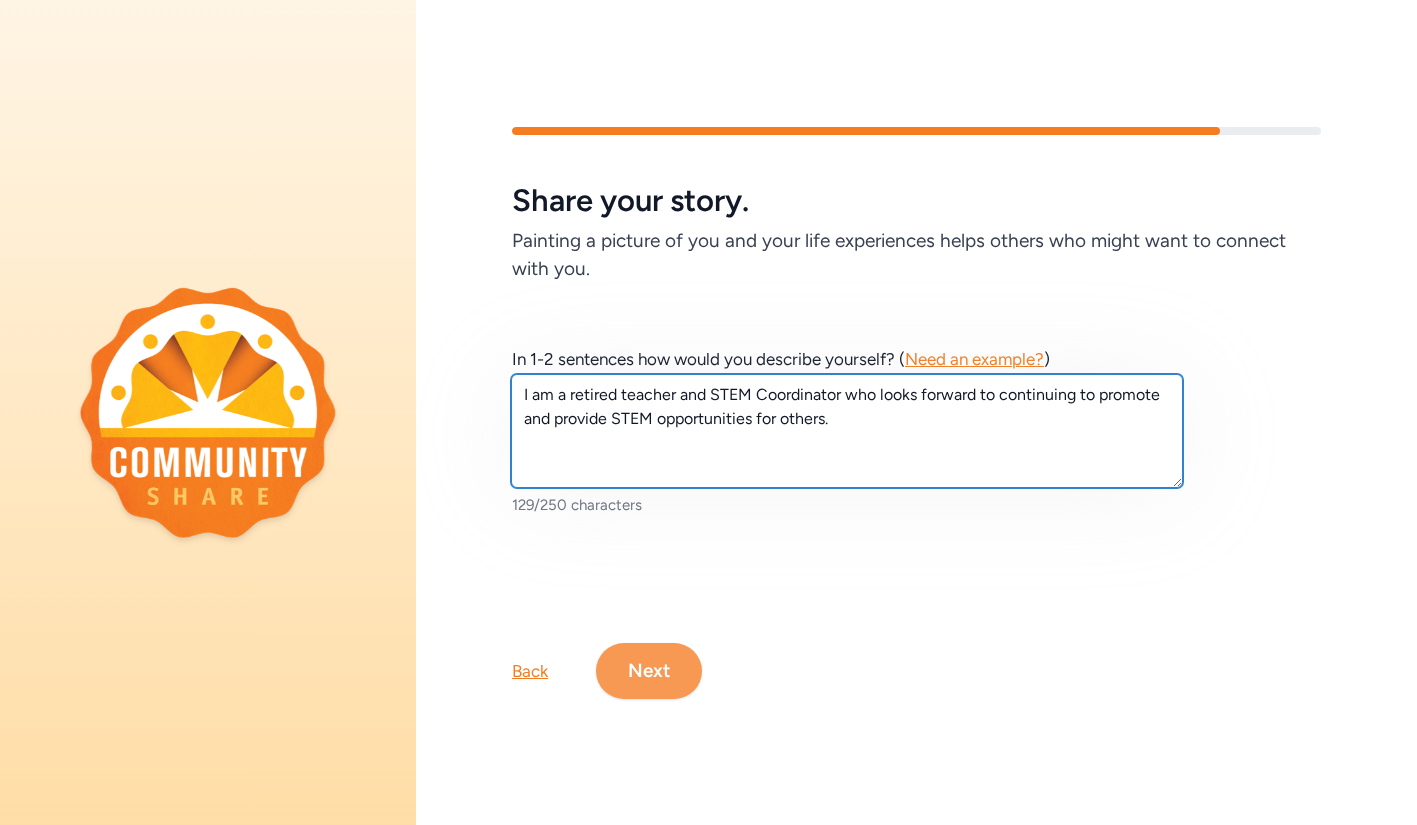 type on "I am a retired teacher and STEM Coordinator who looks forward to continuing to promote and provide STEM opportunities for others." 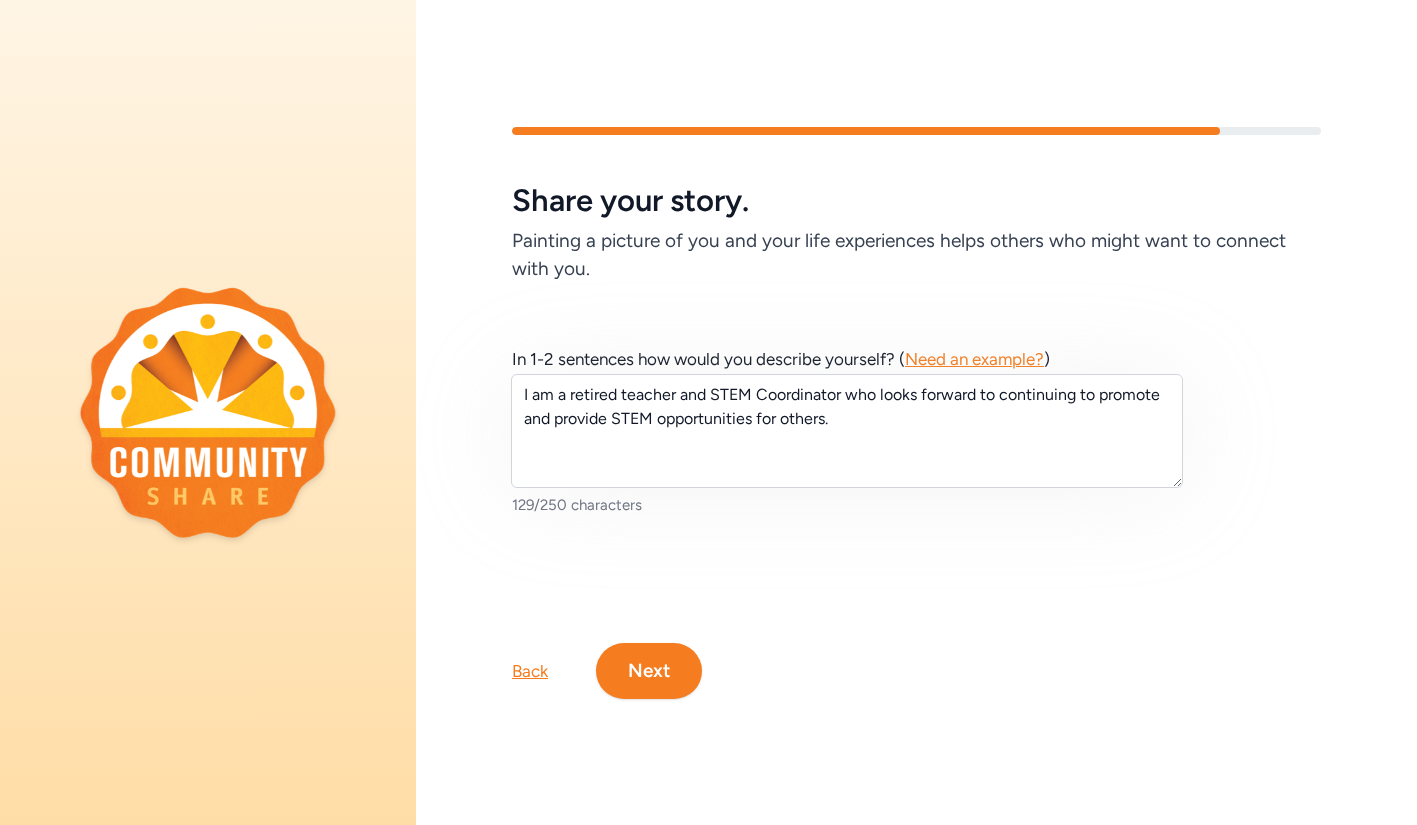 click on "Next" at bounding box center [649, 671] 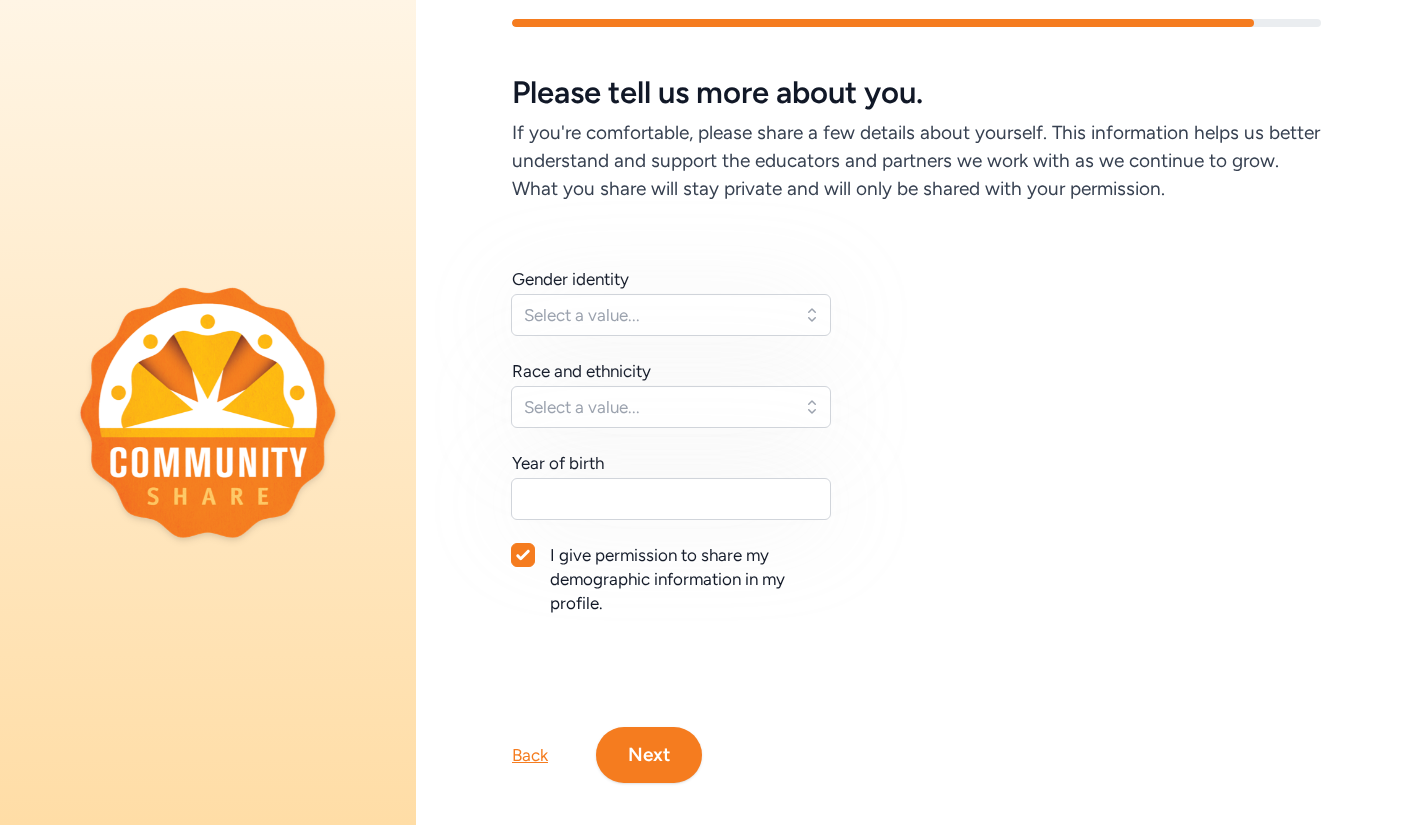 scroll, scrollTop: 67, scrollLeft: 0, axis: vertical 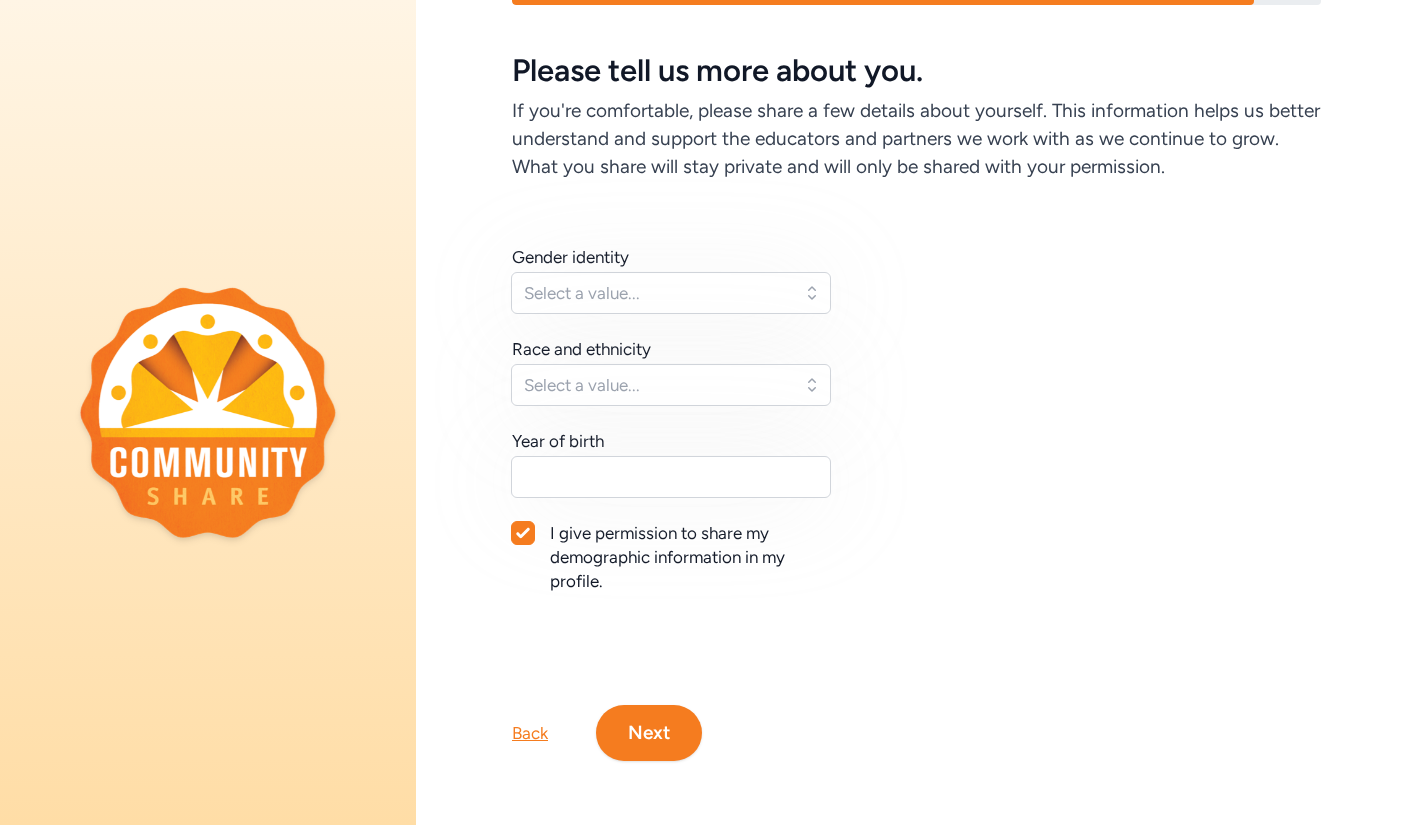 click 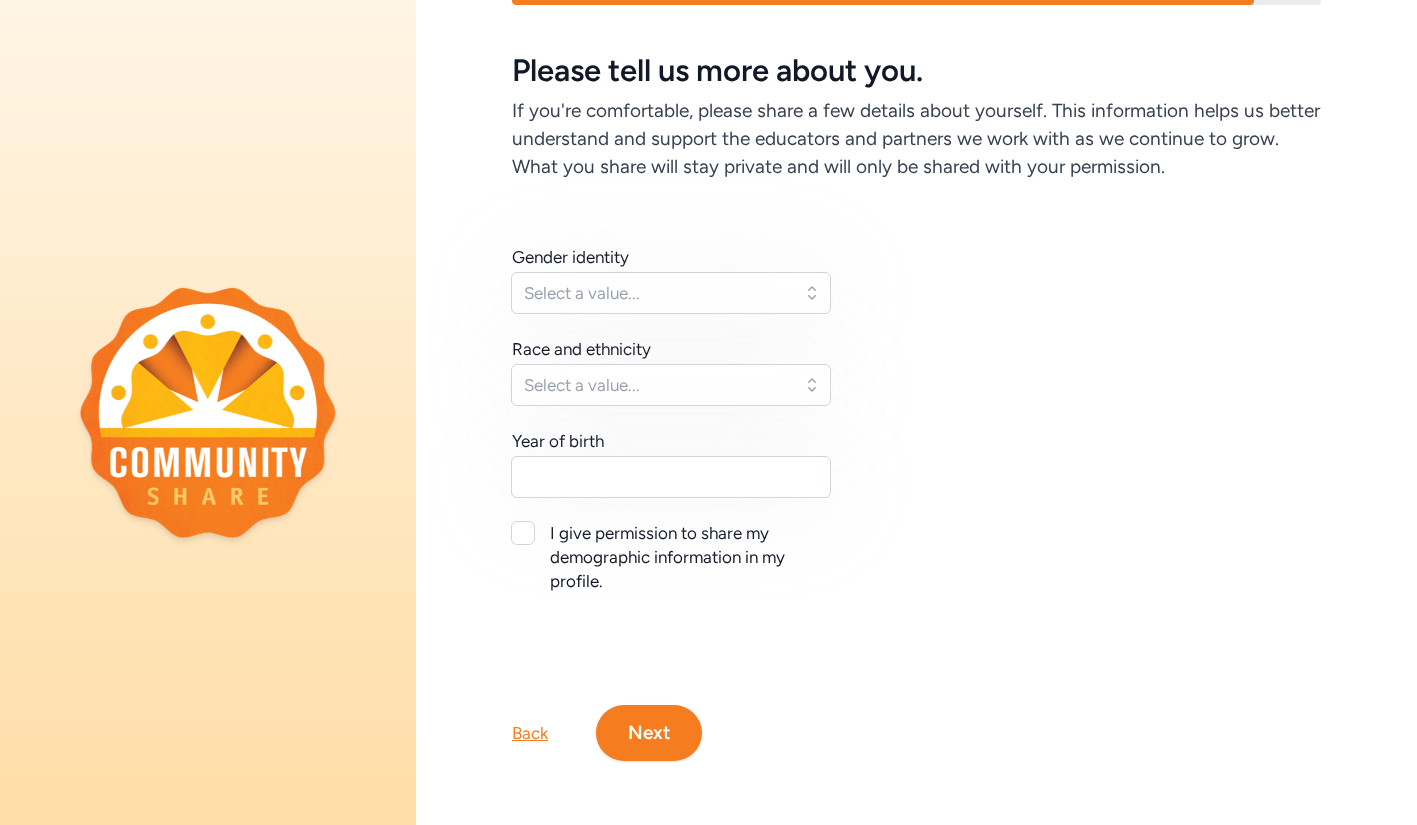 click on "Next" at bounding box center (649, 733) 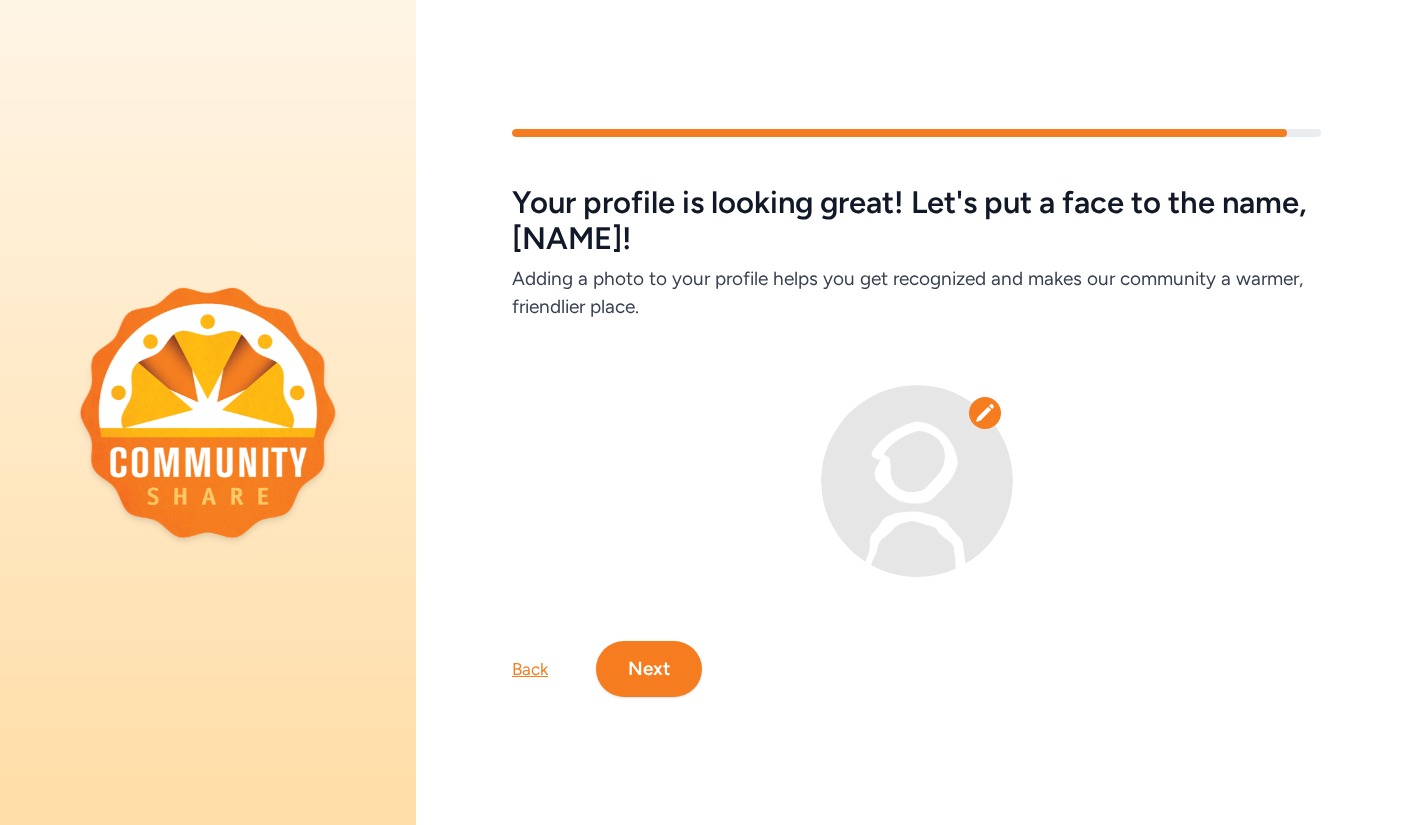 click on "Next" at bounding box center [649, 669] 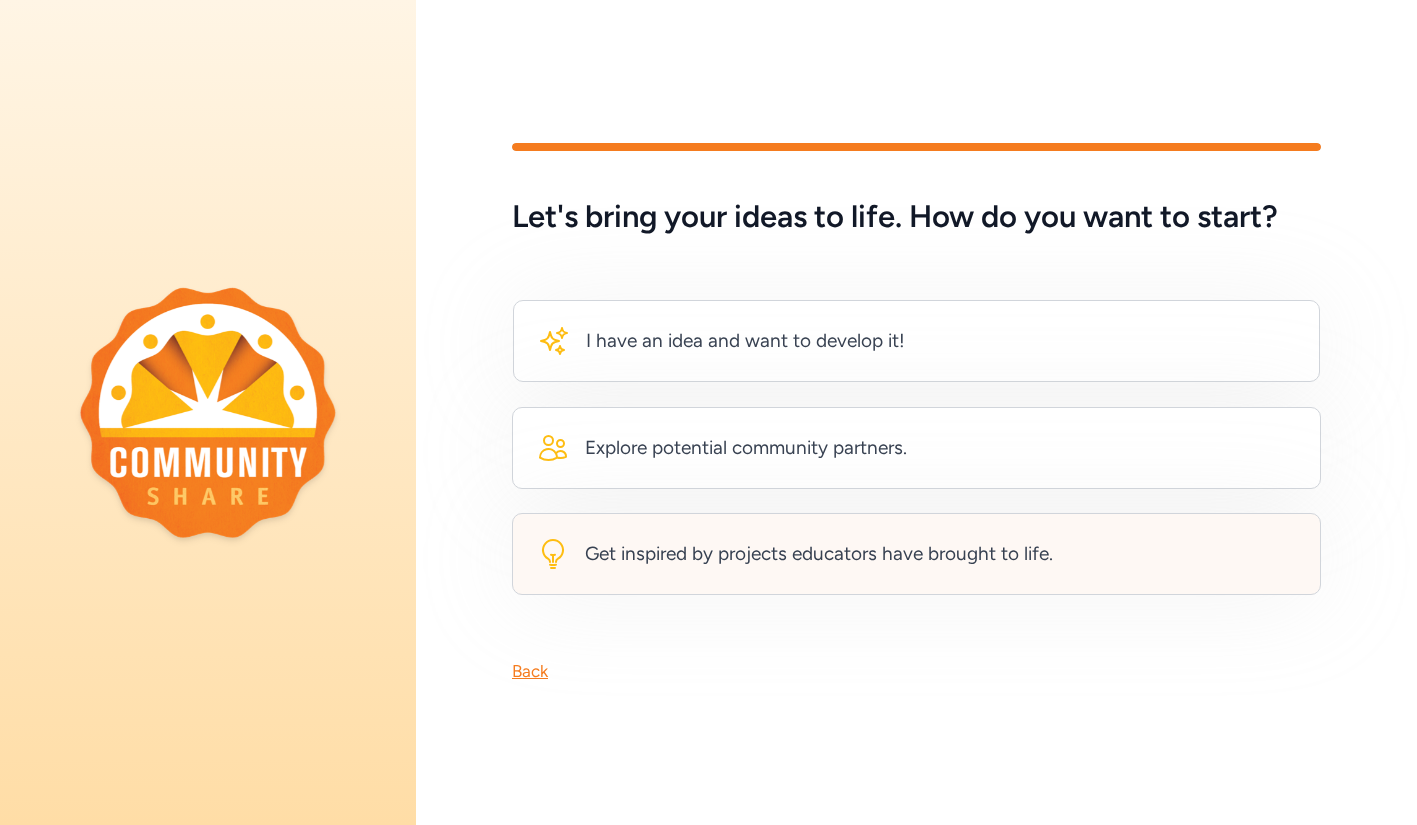 click on "Get inspired by projects educators have brought to life." at bounding box center (819, 554) 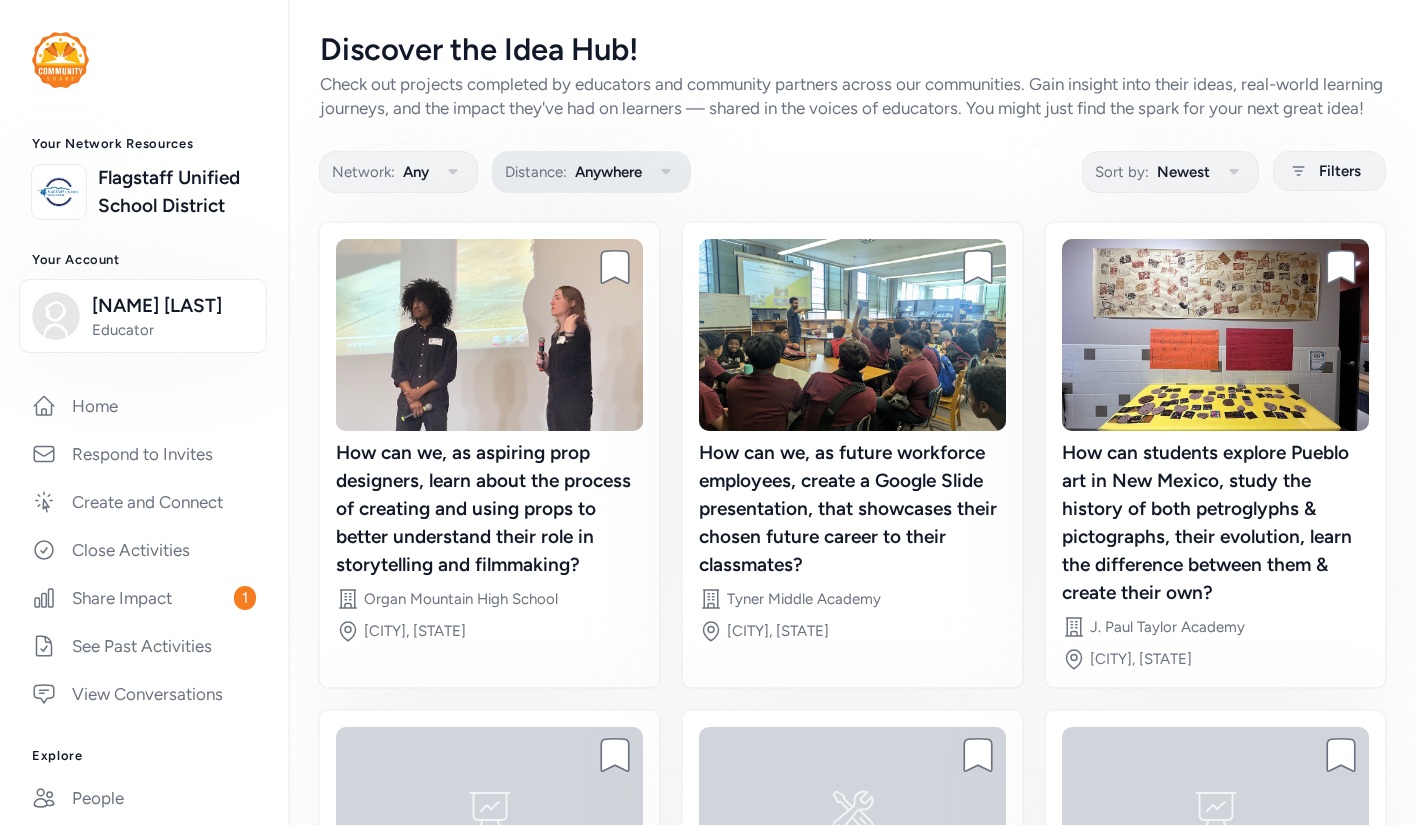 click 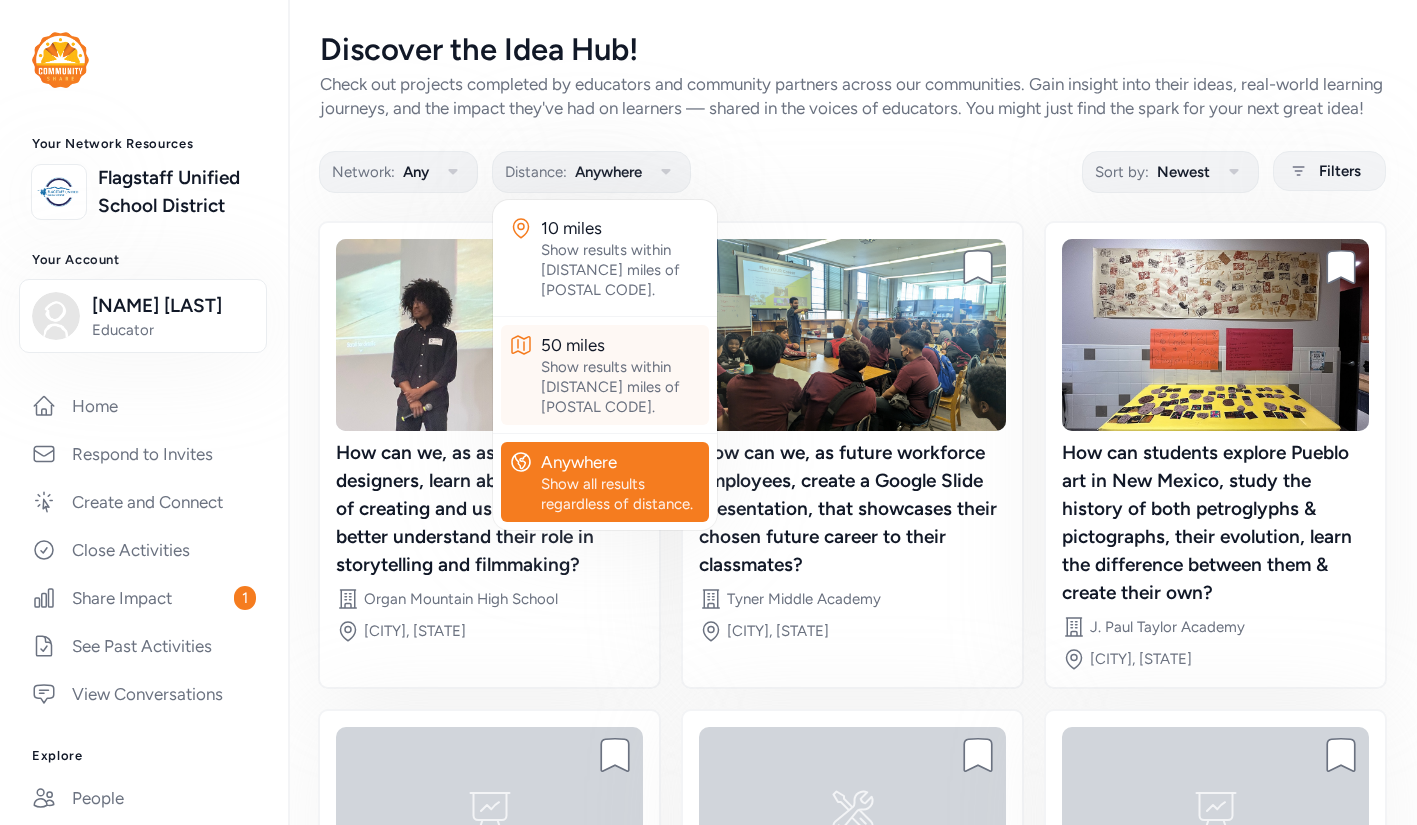 click on "Show results within [DISTANCE] miles of [POSTAL CODE]." at bounding box center (621, 387) 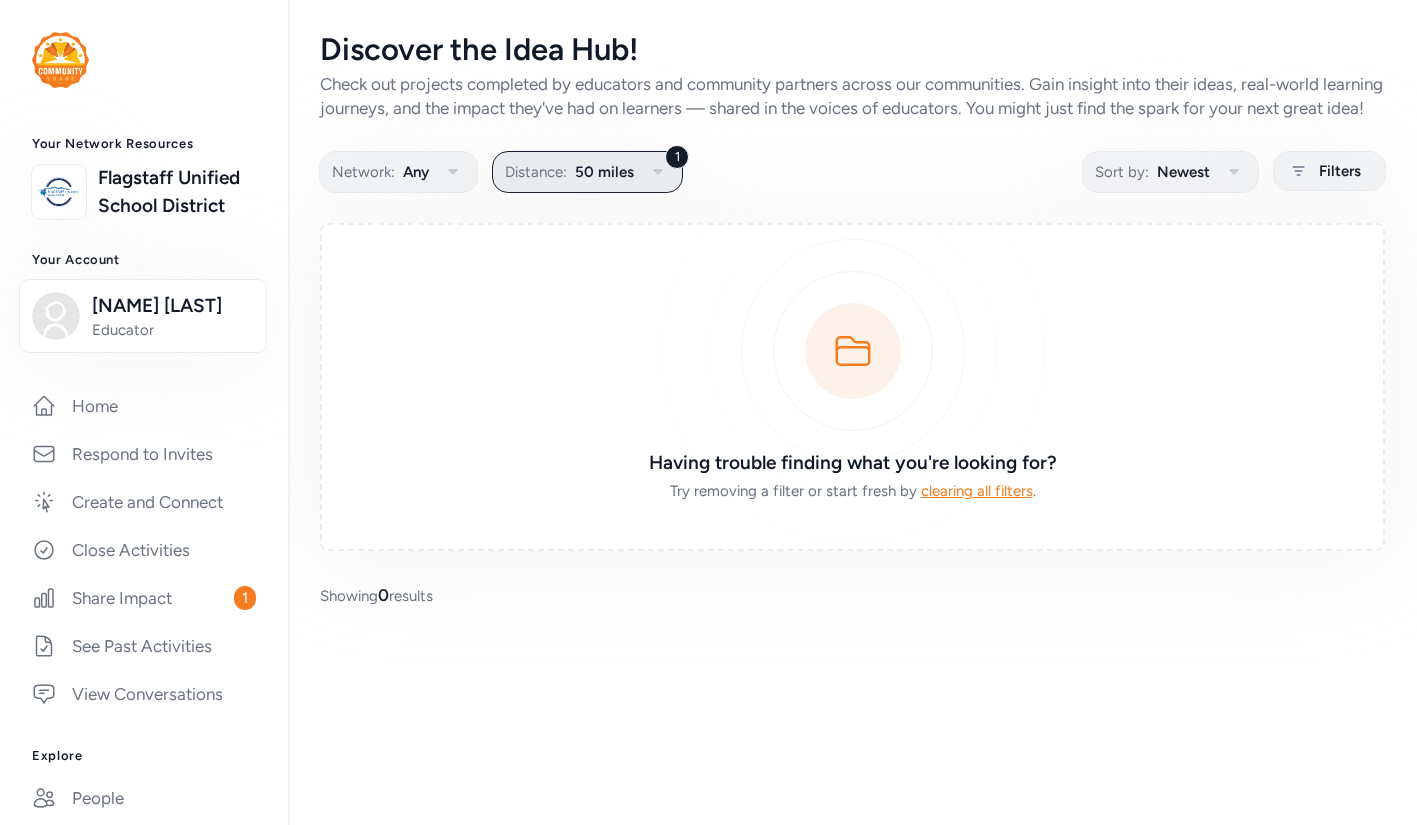 click 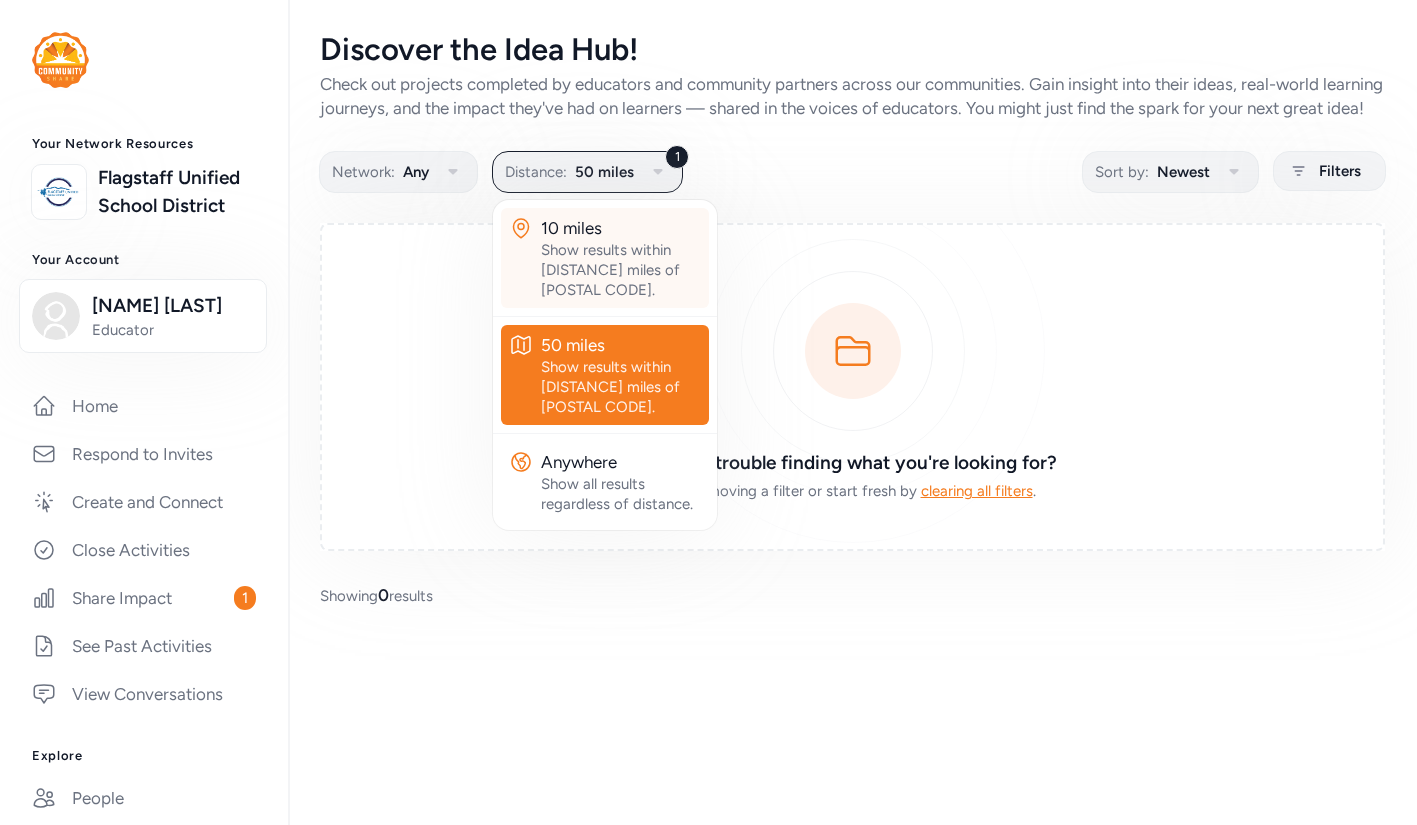 click on "Show results within [DISTANCE] miles of [POSTAL CODE]." at bounding box center [621, 270] 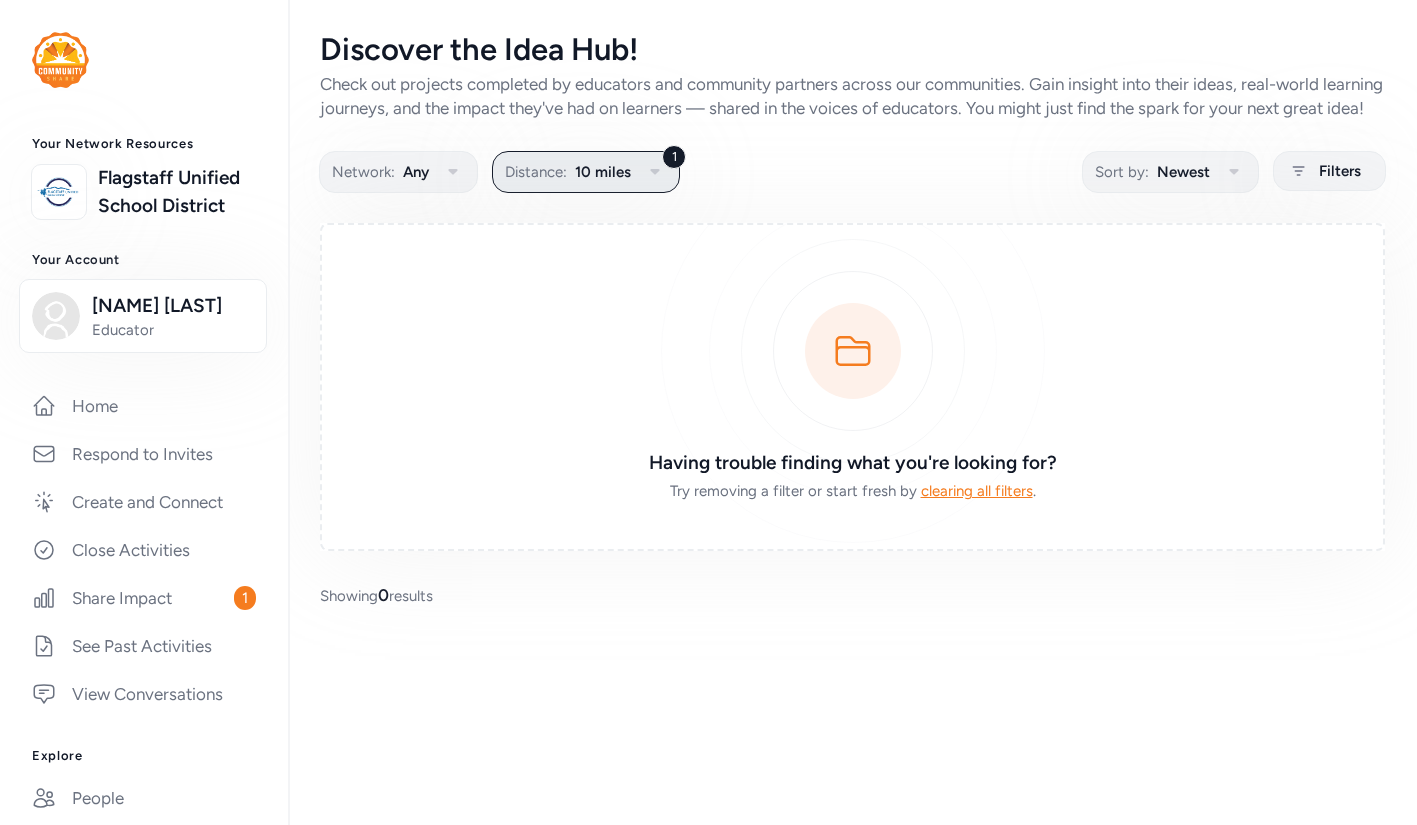 click on "1" at bounding box center [674, 157] 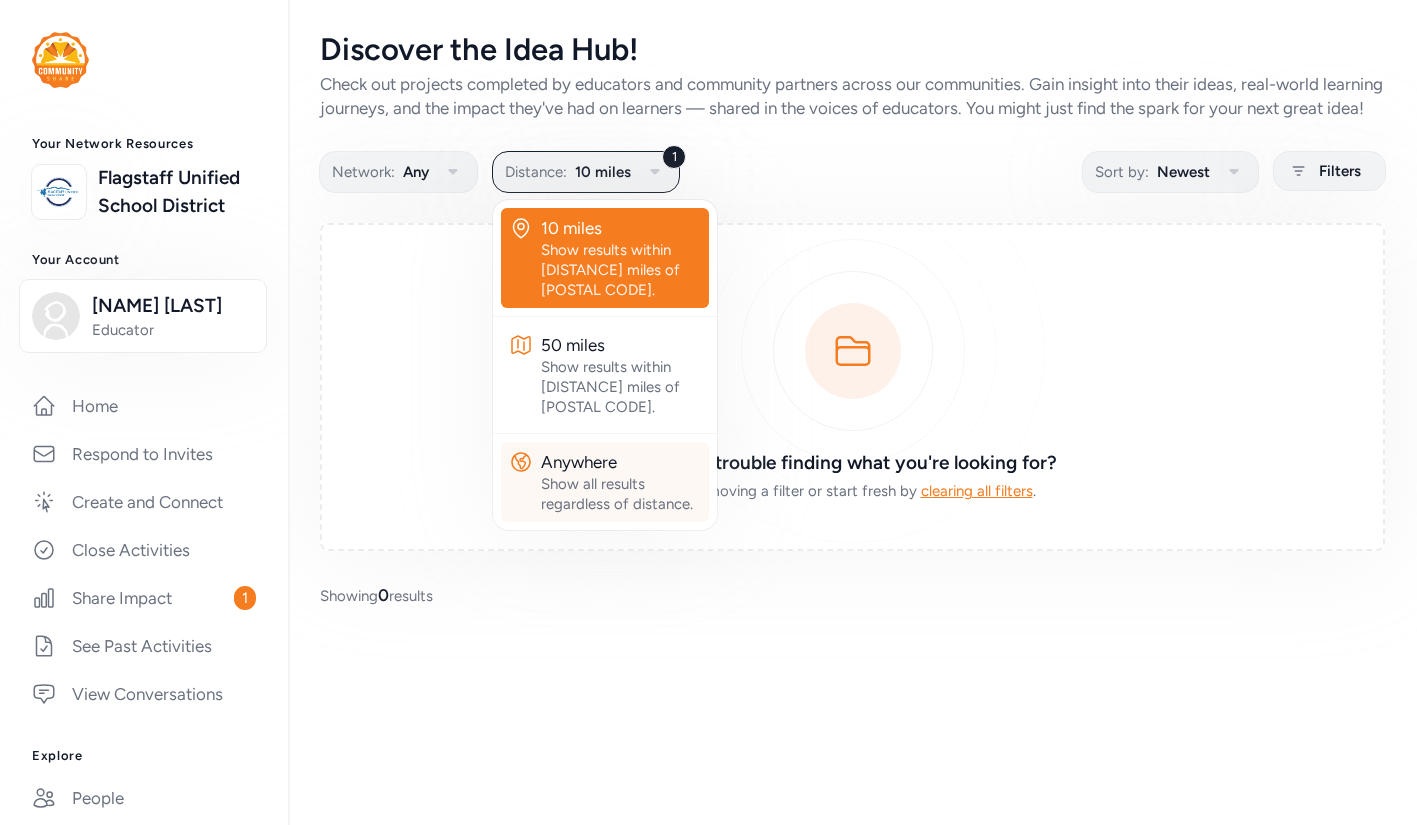 click on "Anywhere" at bounding box center (621, 462) 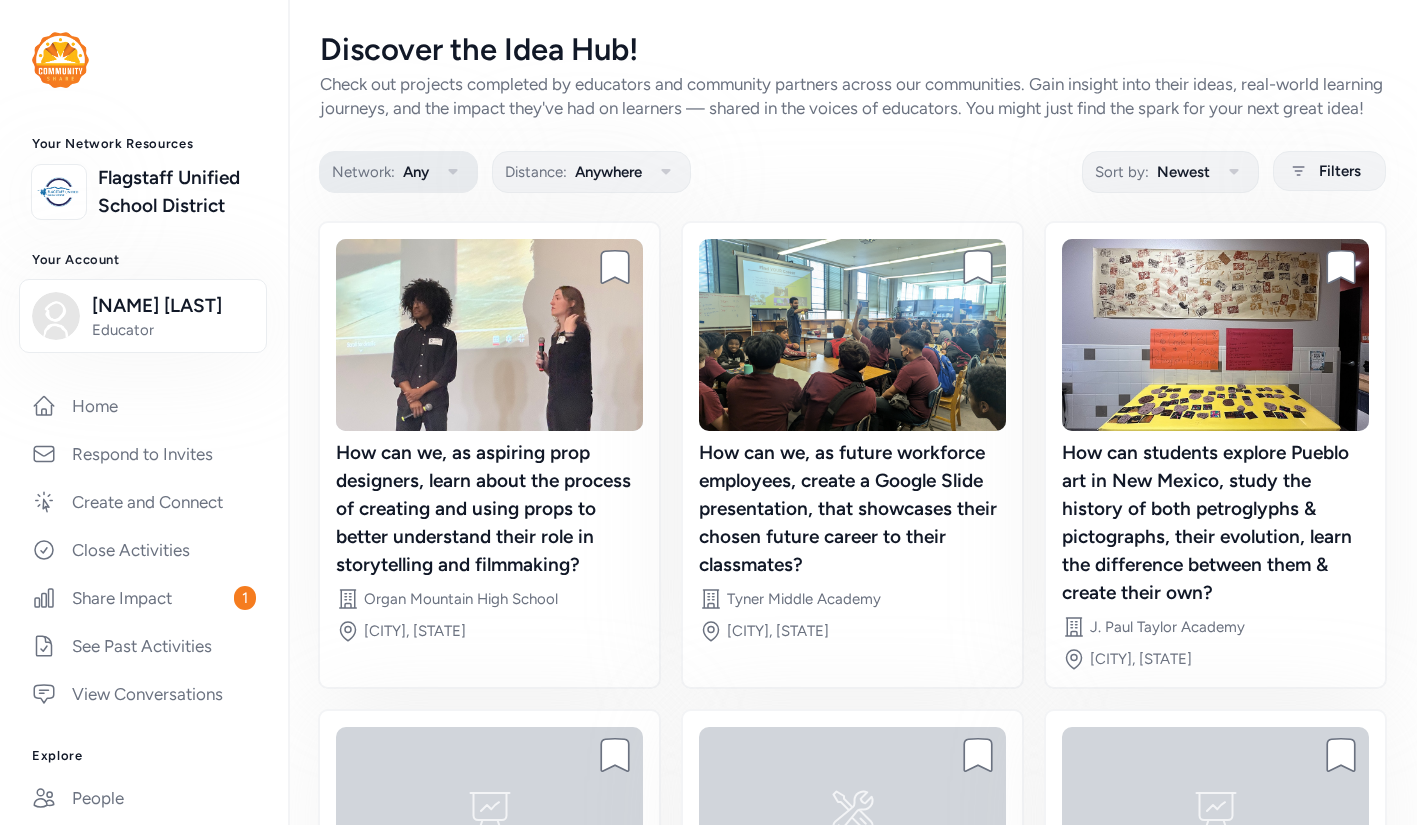 click 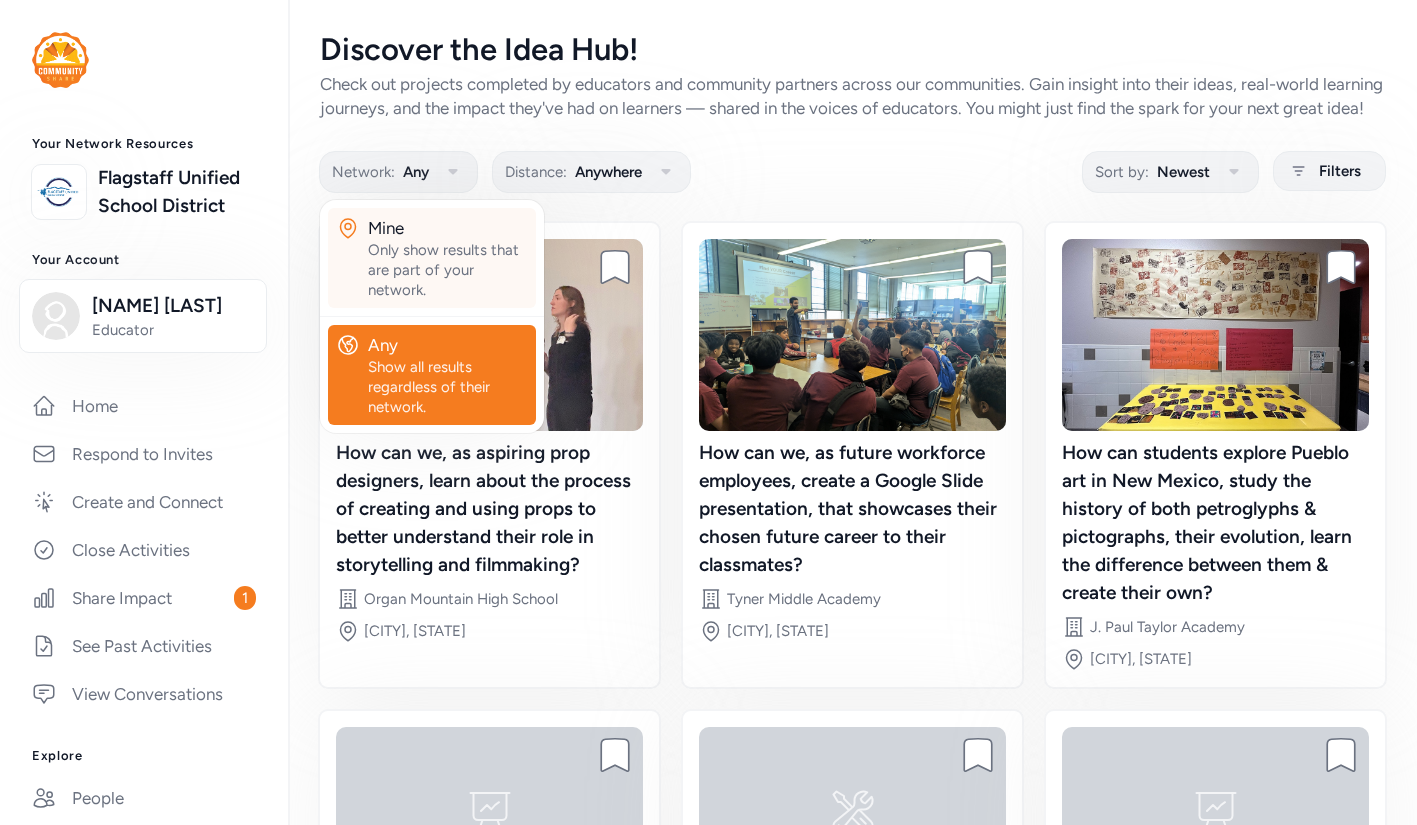 click on "Only show results that are part of your network." at bounding box center (448, 270) 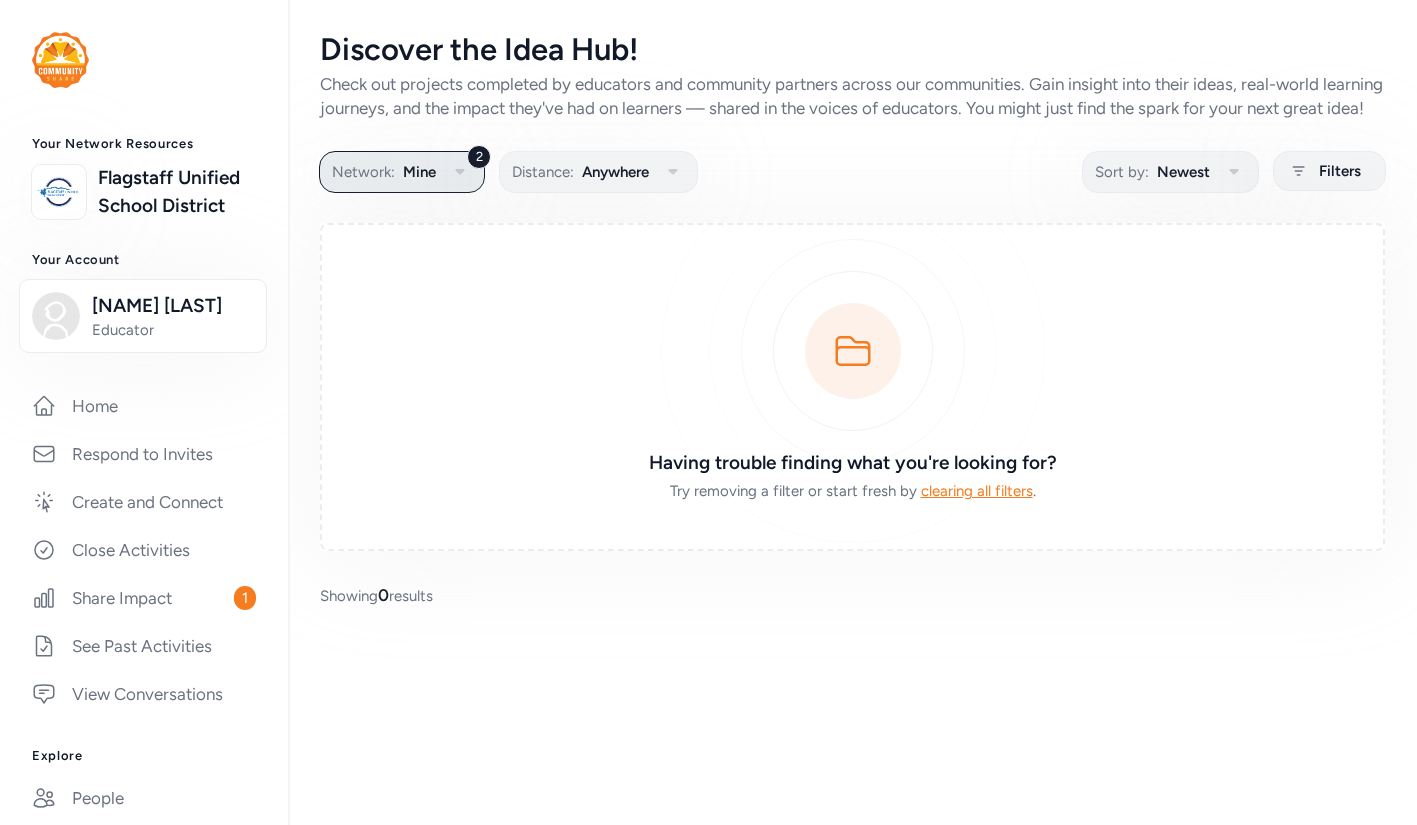 click 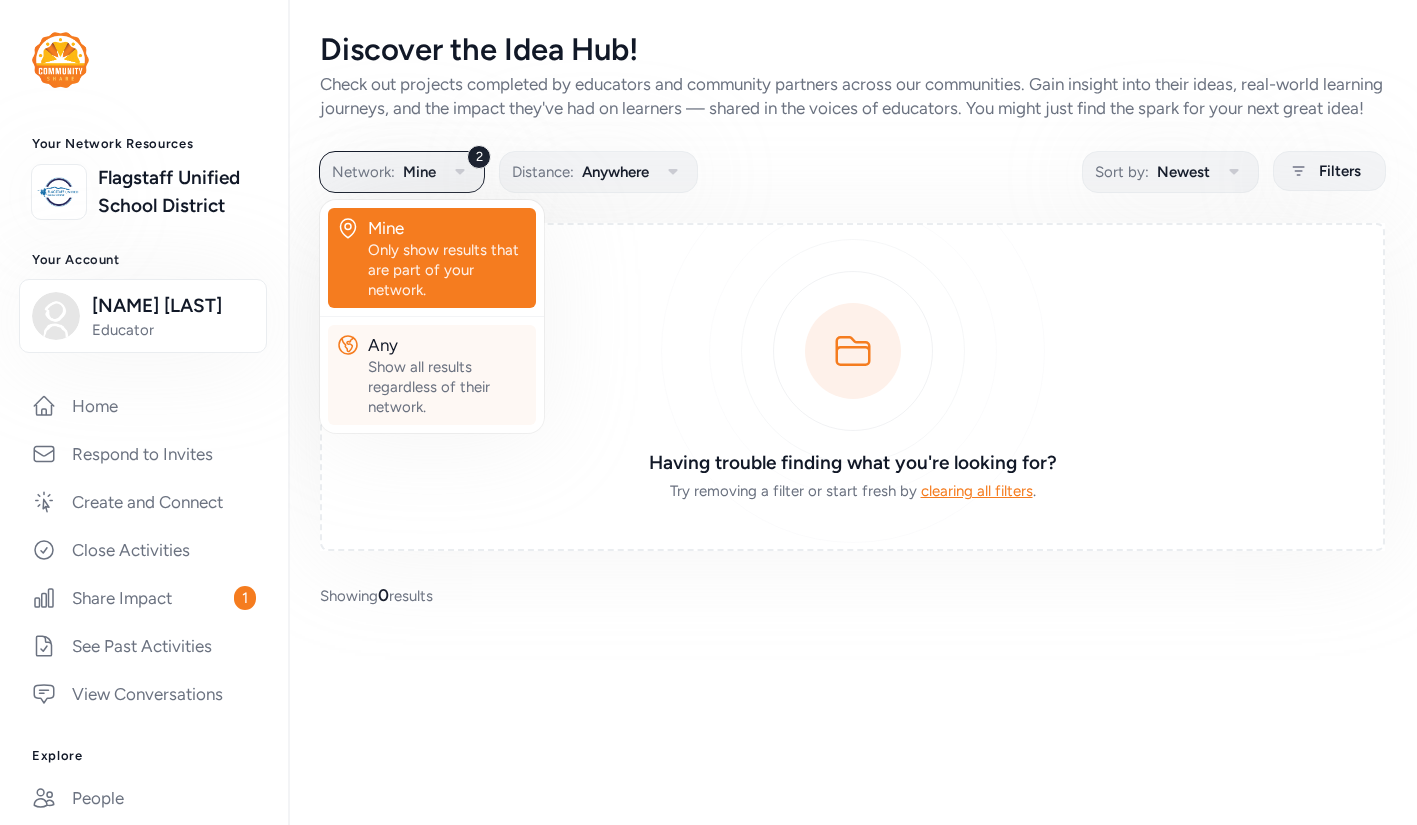 click on "Show all results regardless of their network." at bounding box center [448, 387] 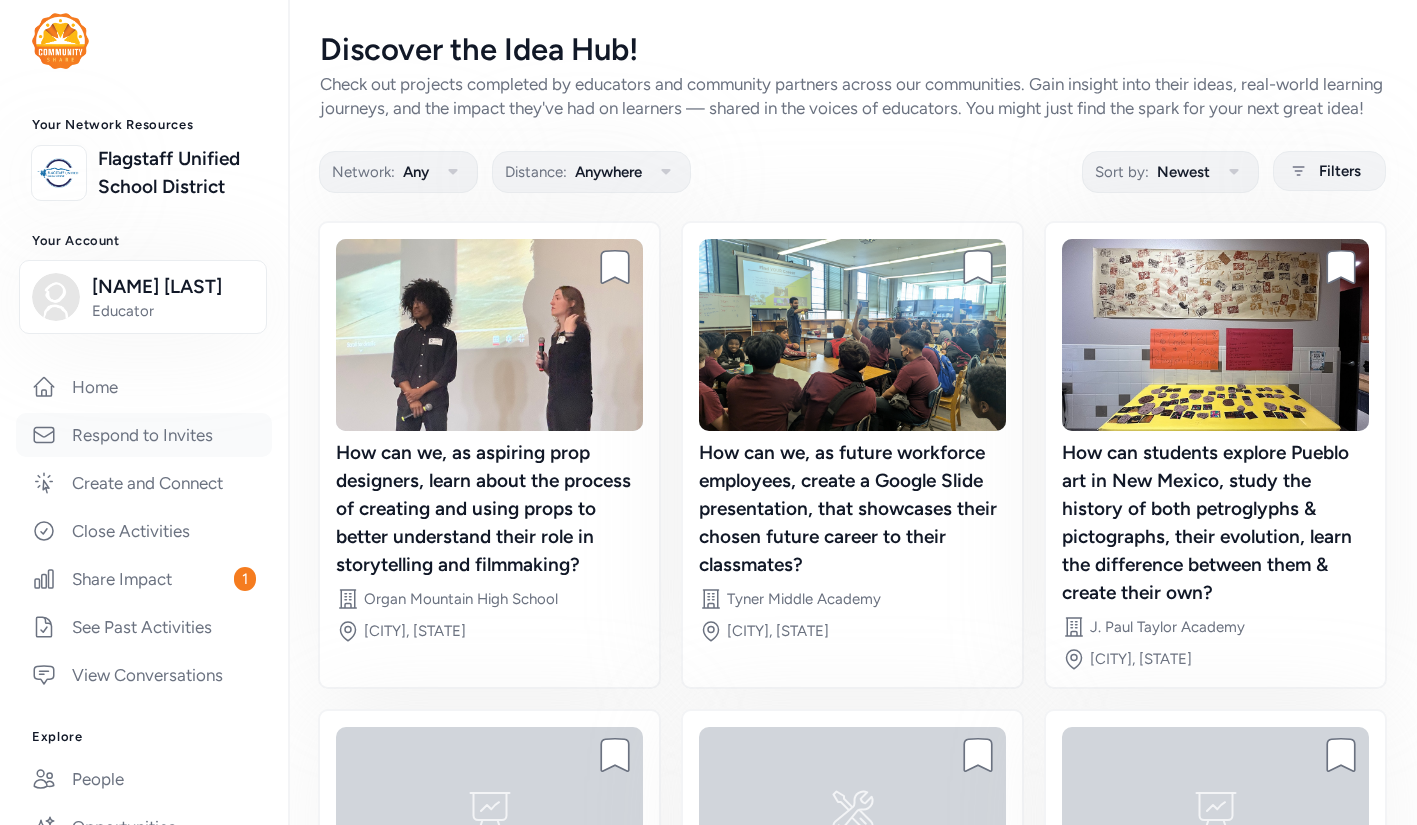 scroll, scrollTop: 0, scrollLeft: 0, axis: both 